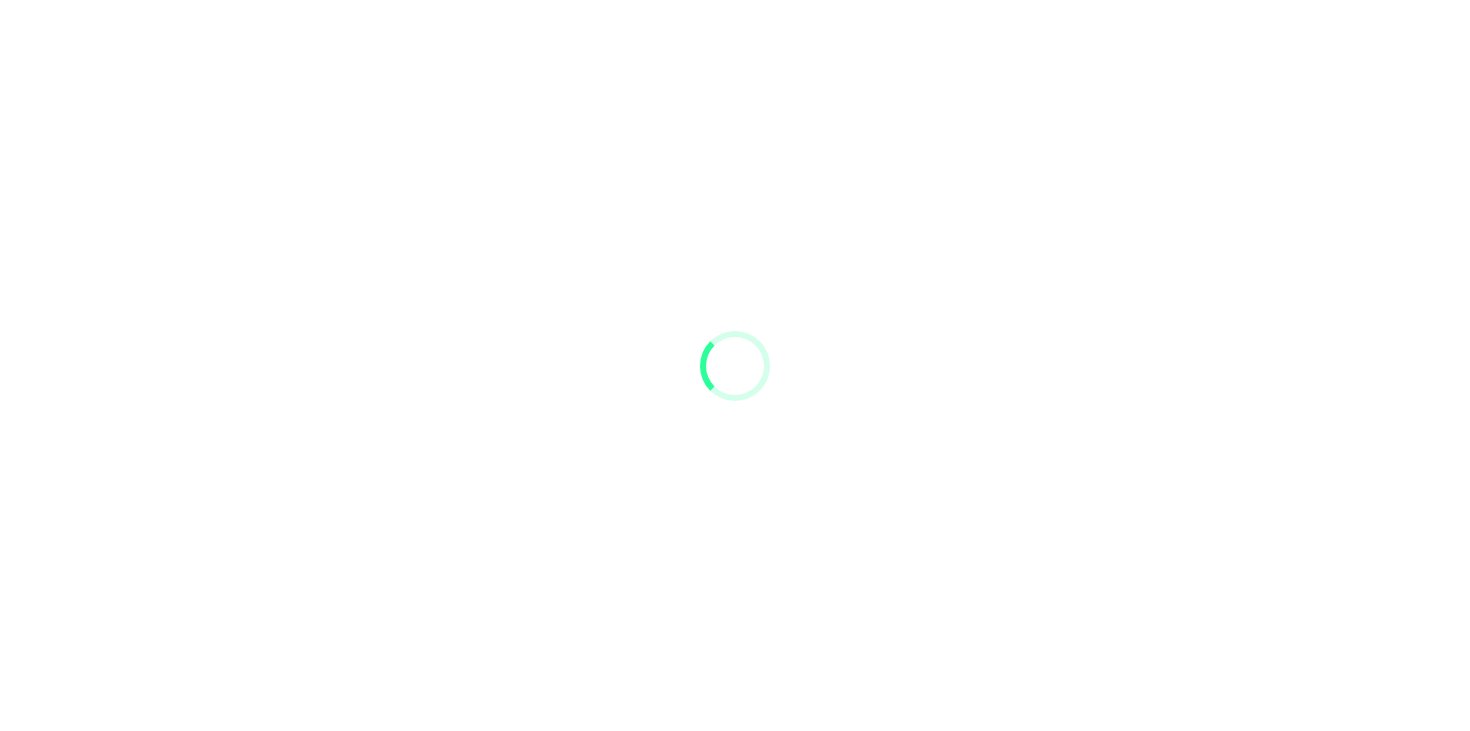 scroll, scrollTop: 0, scrollLeft: 0, axis: both 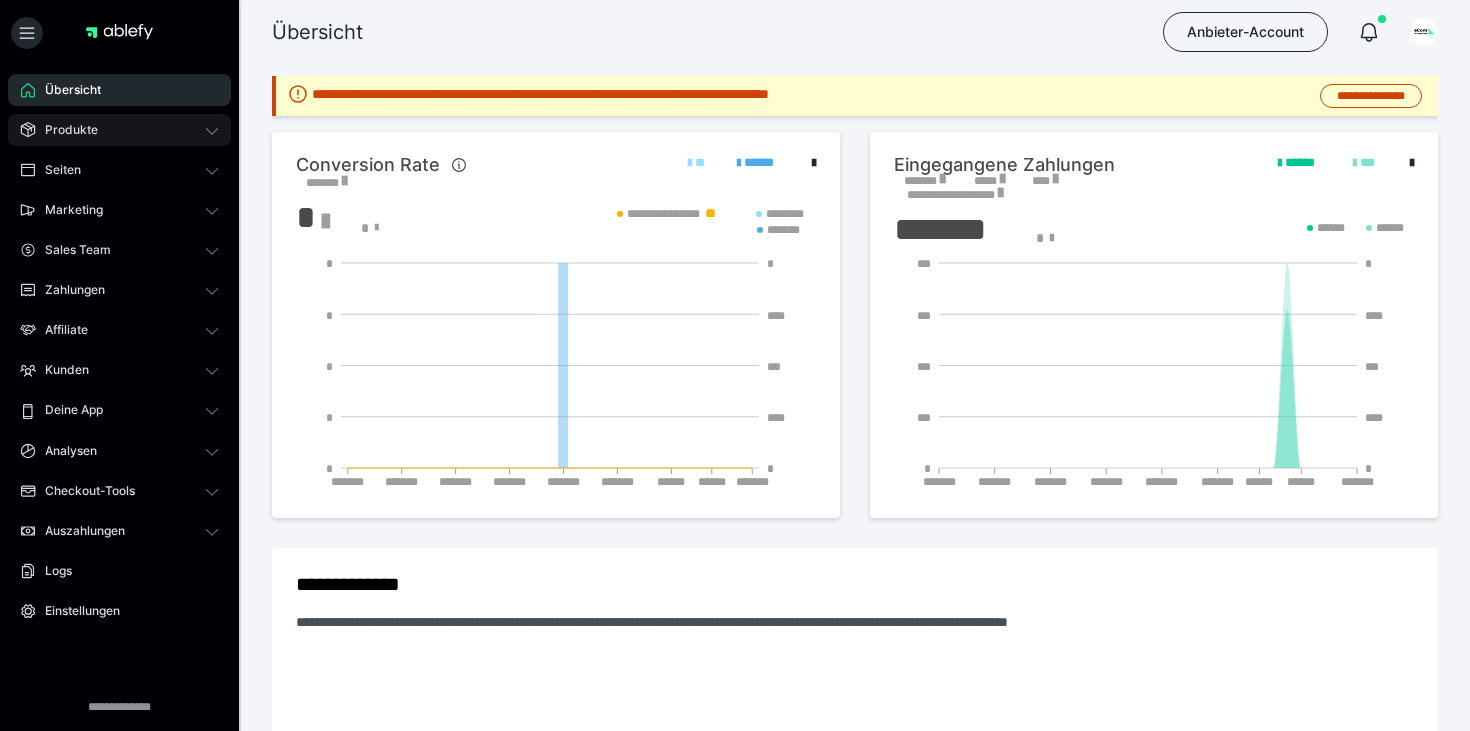 click on "Produkte" at bounding box center (119, 130) 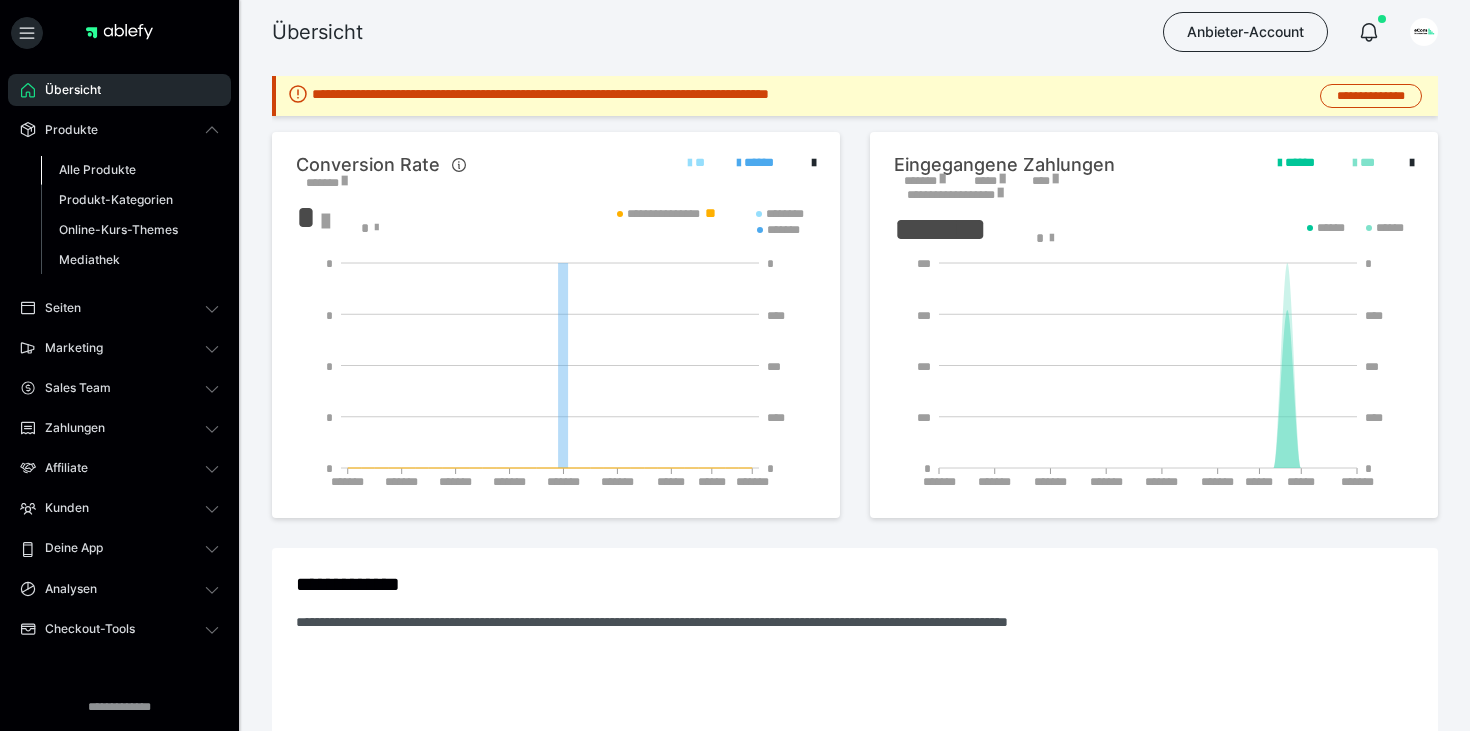 click on "Alle Produkte" at bounding box center [97, 169] 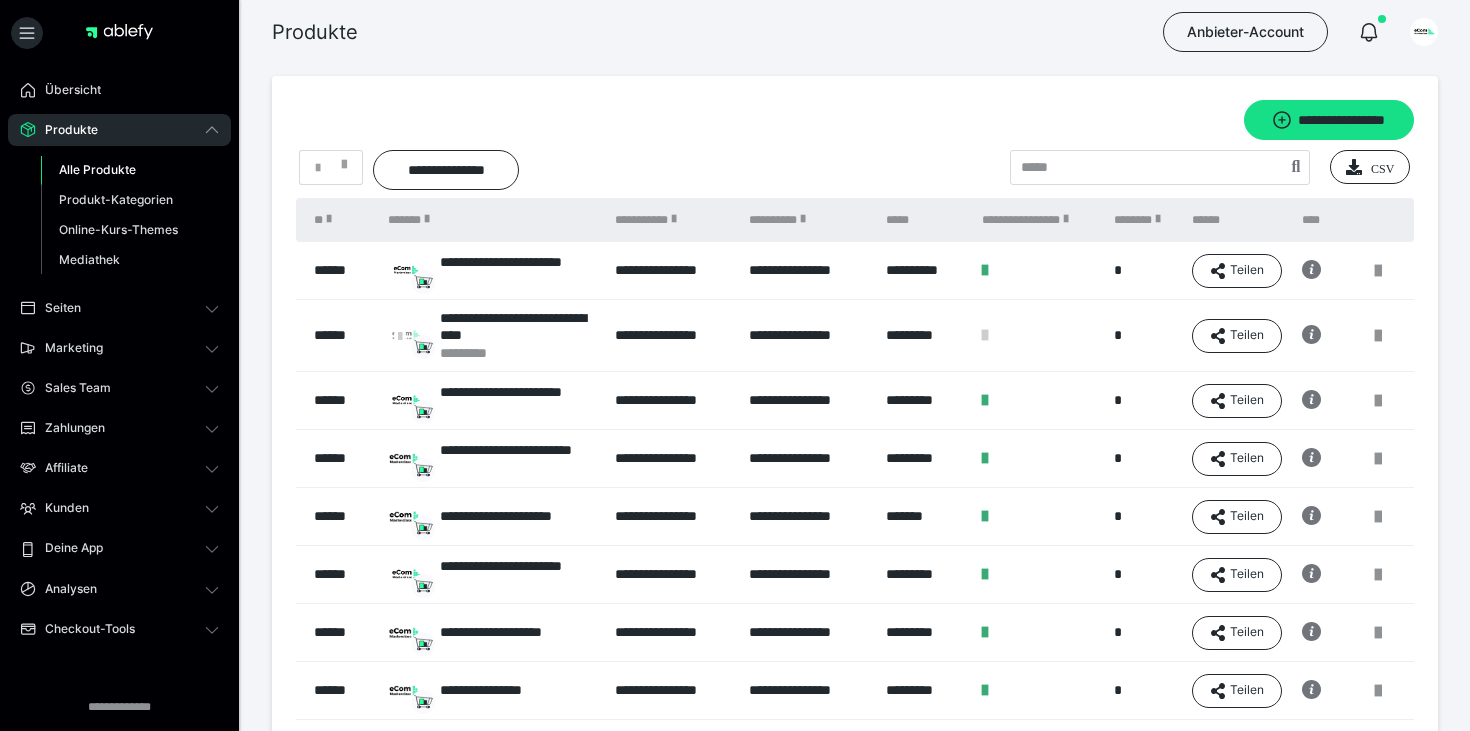 scroll, scrollTop: 137, scrollLeft: 0, axis: vertical 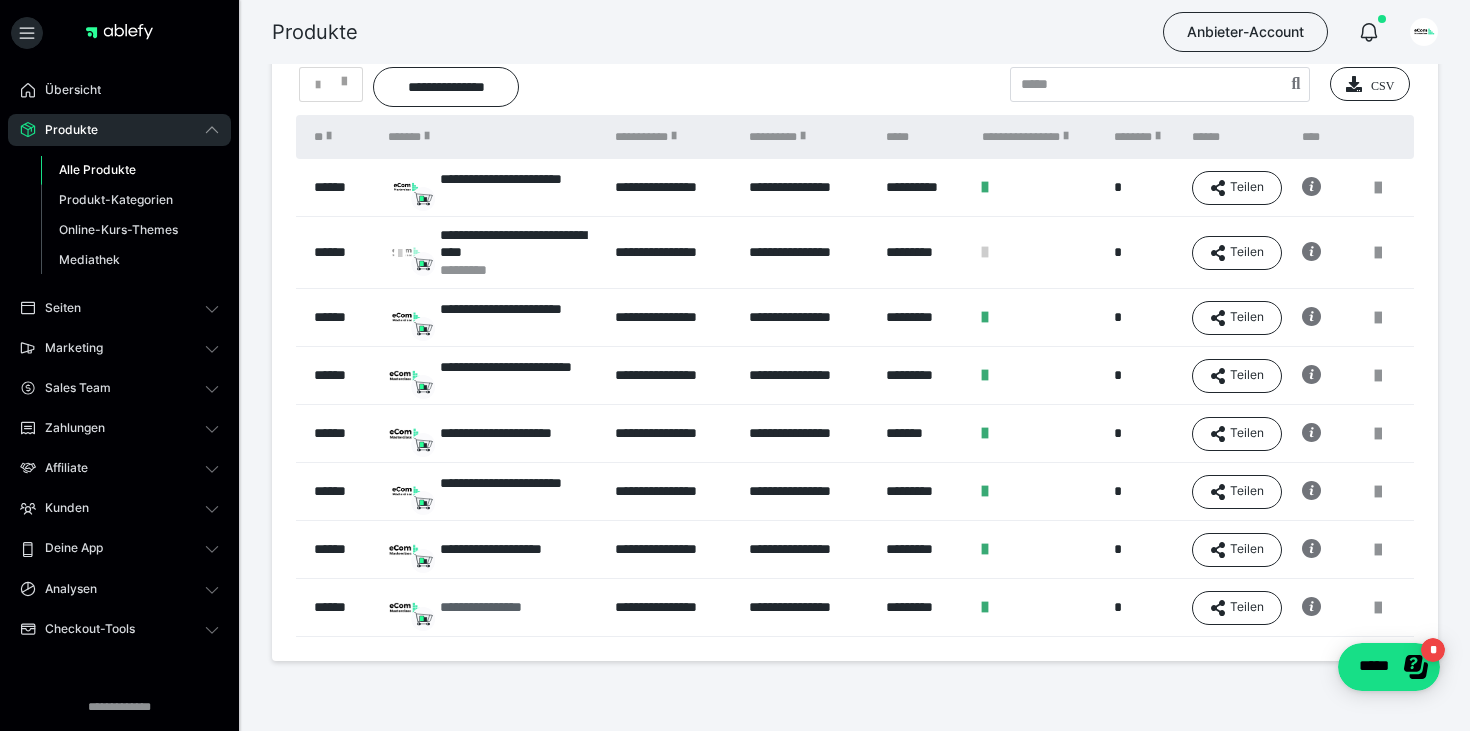 click on "**********" at bounding box center (501, 607) 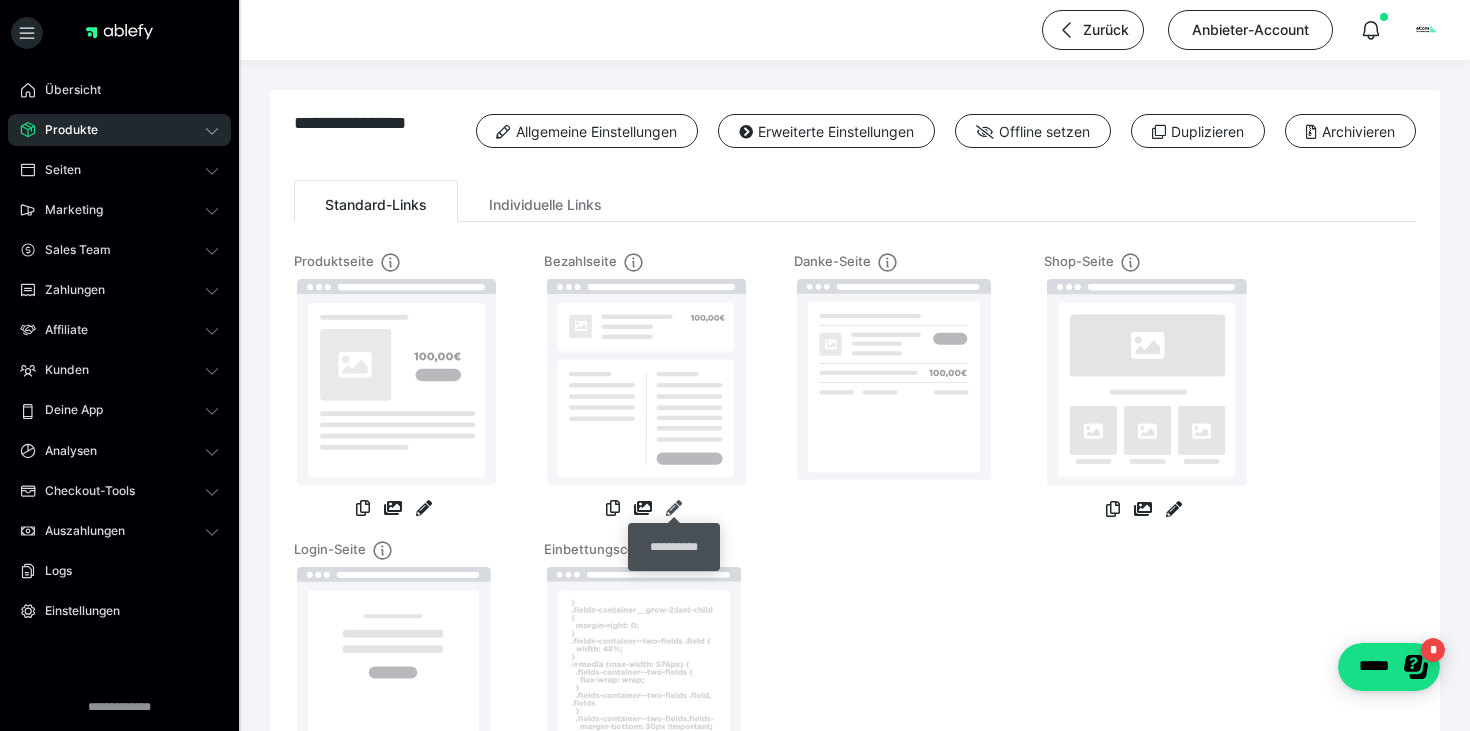 click at bounding box center (674, 508) 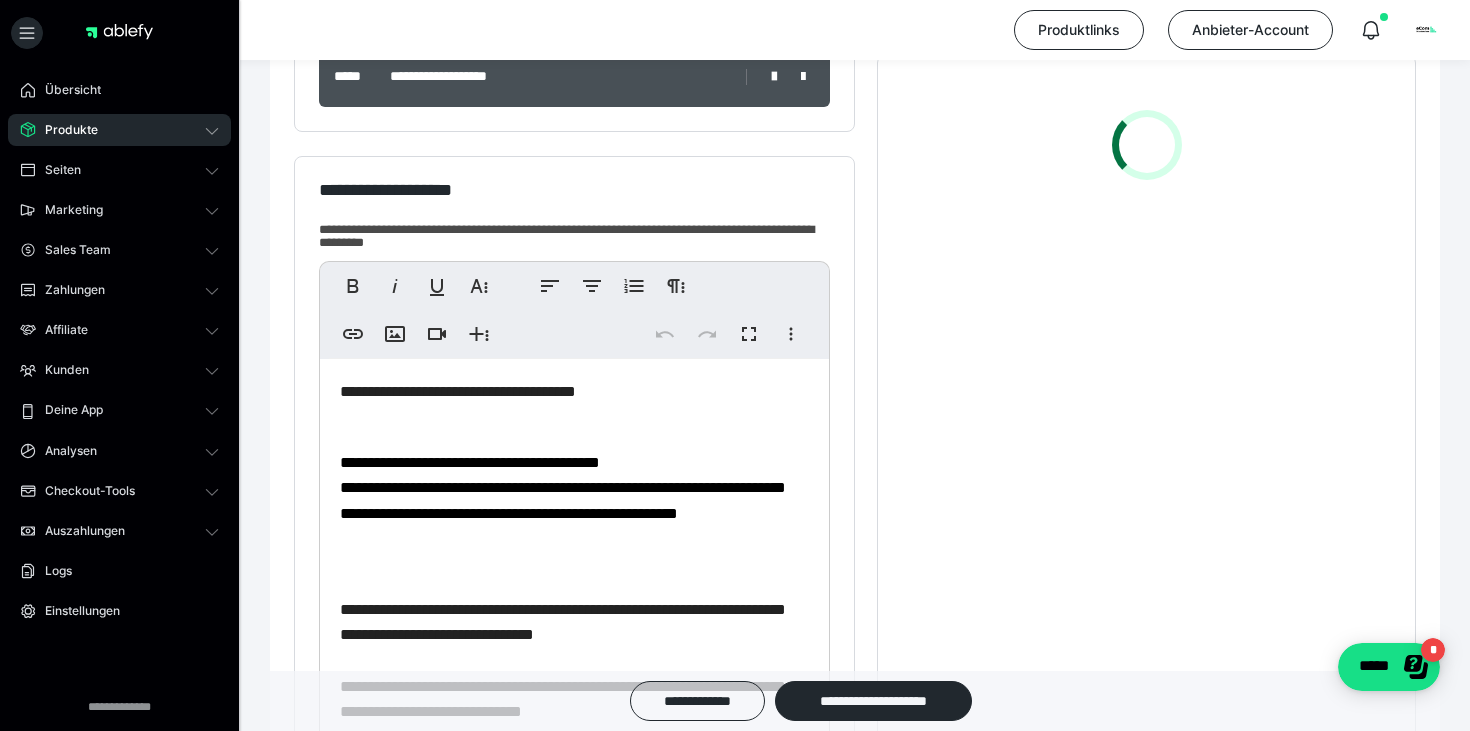 scroll, scrollTop: 468, scrollLeft: 0, axis: vertical 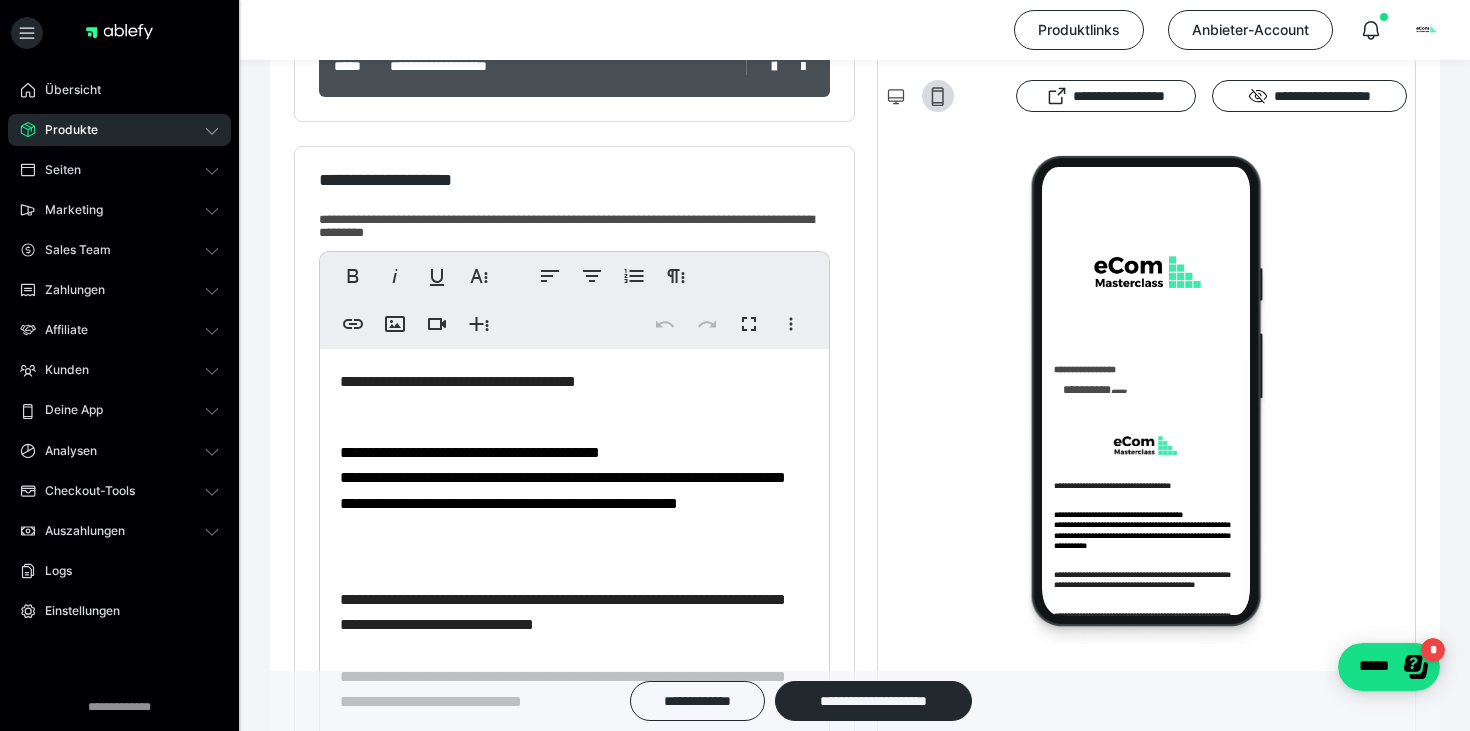 click on "**********" at bounding box center [574, 382] 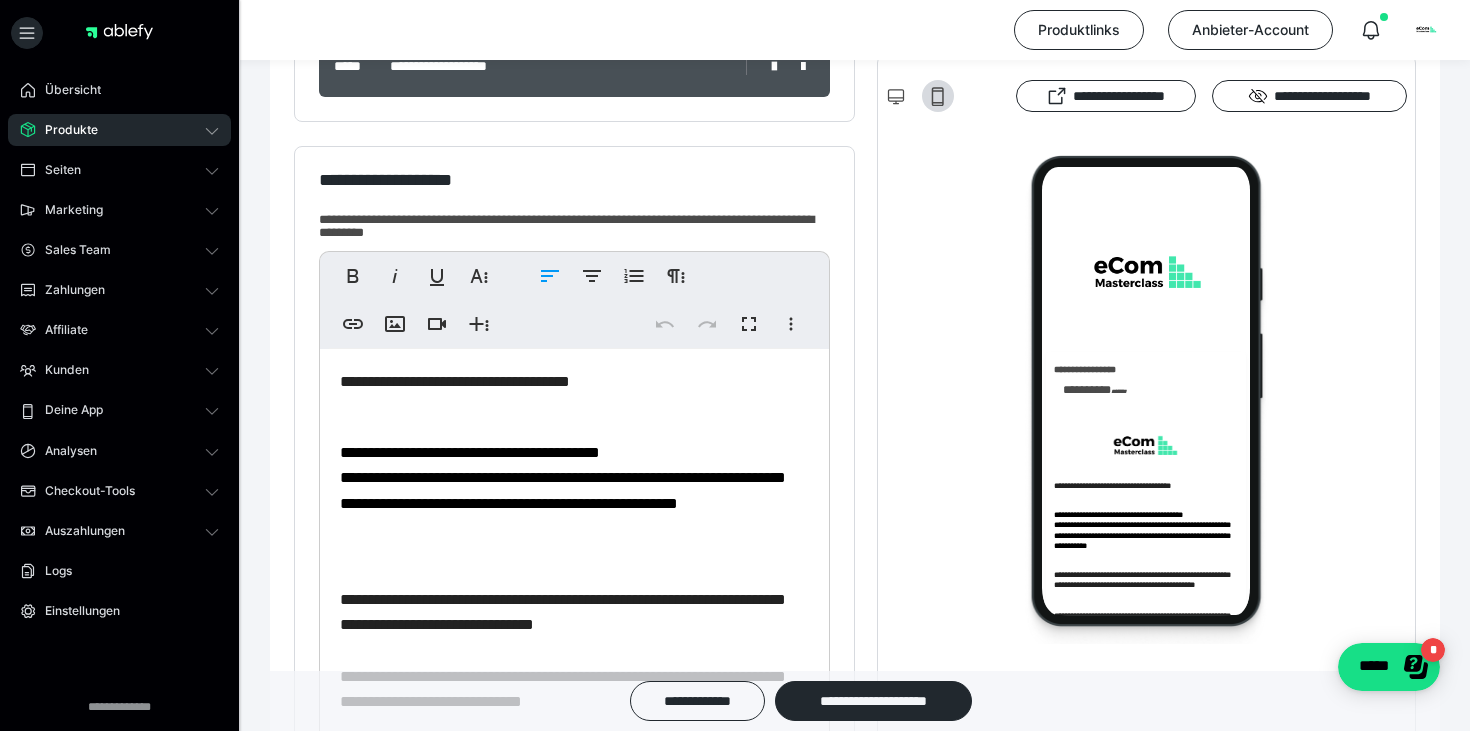 type 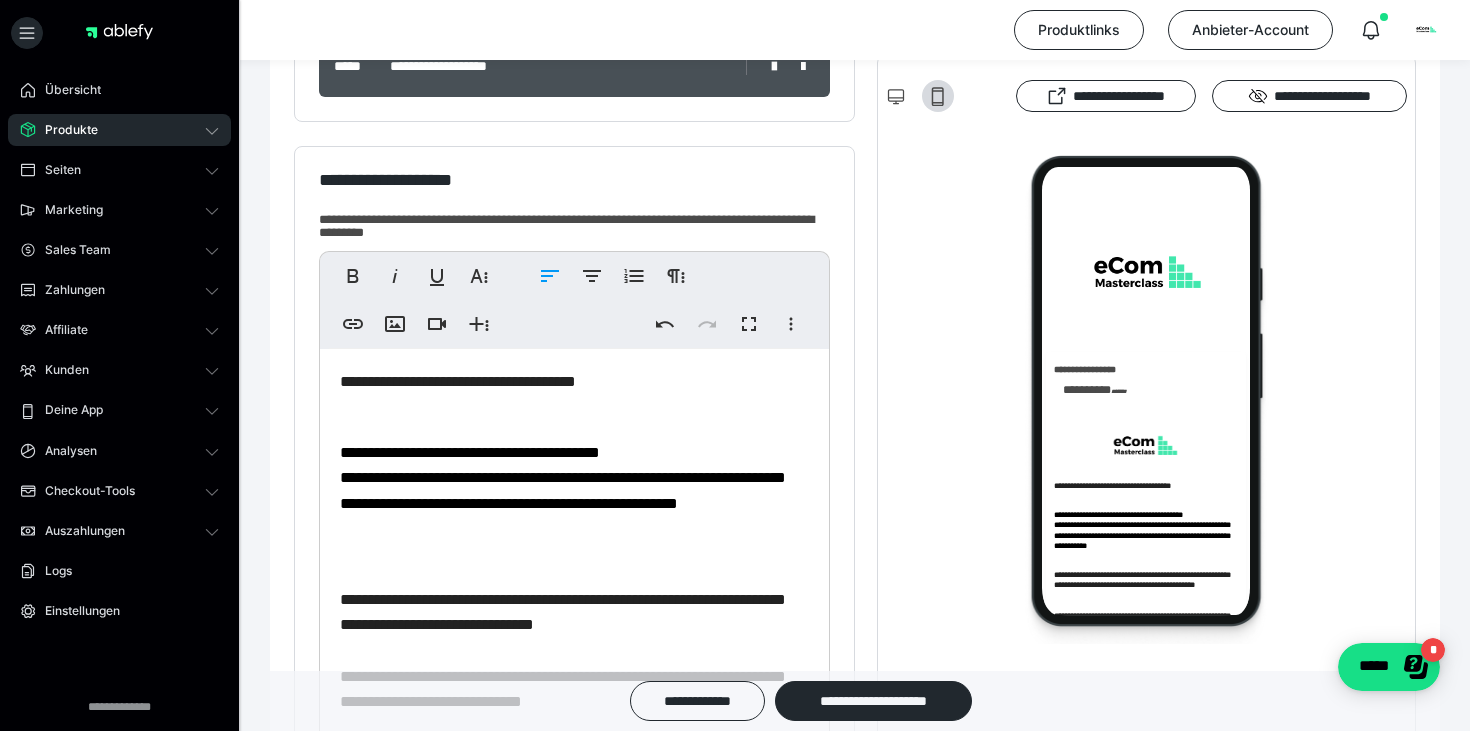 scroll, scrollTop: 89, scrollLeft: 0, axis: vertical 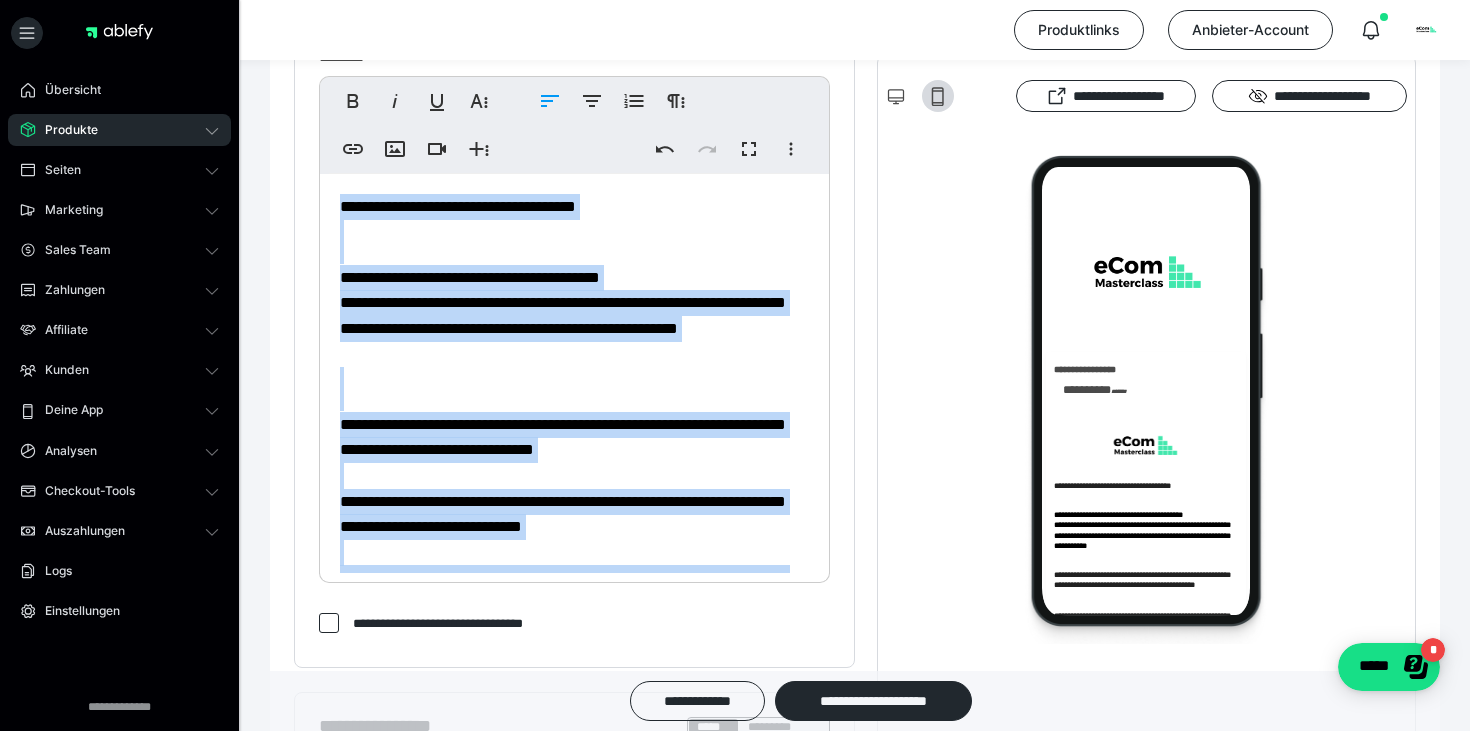 drag, startPoint x: 582, startPoint y: 542, endPoint x: 329, endPoint y: 170, distance: 449.8811 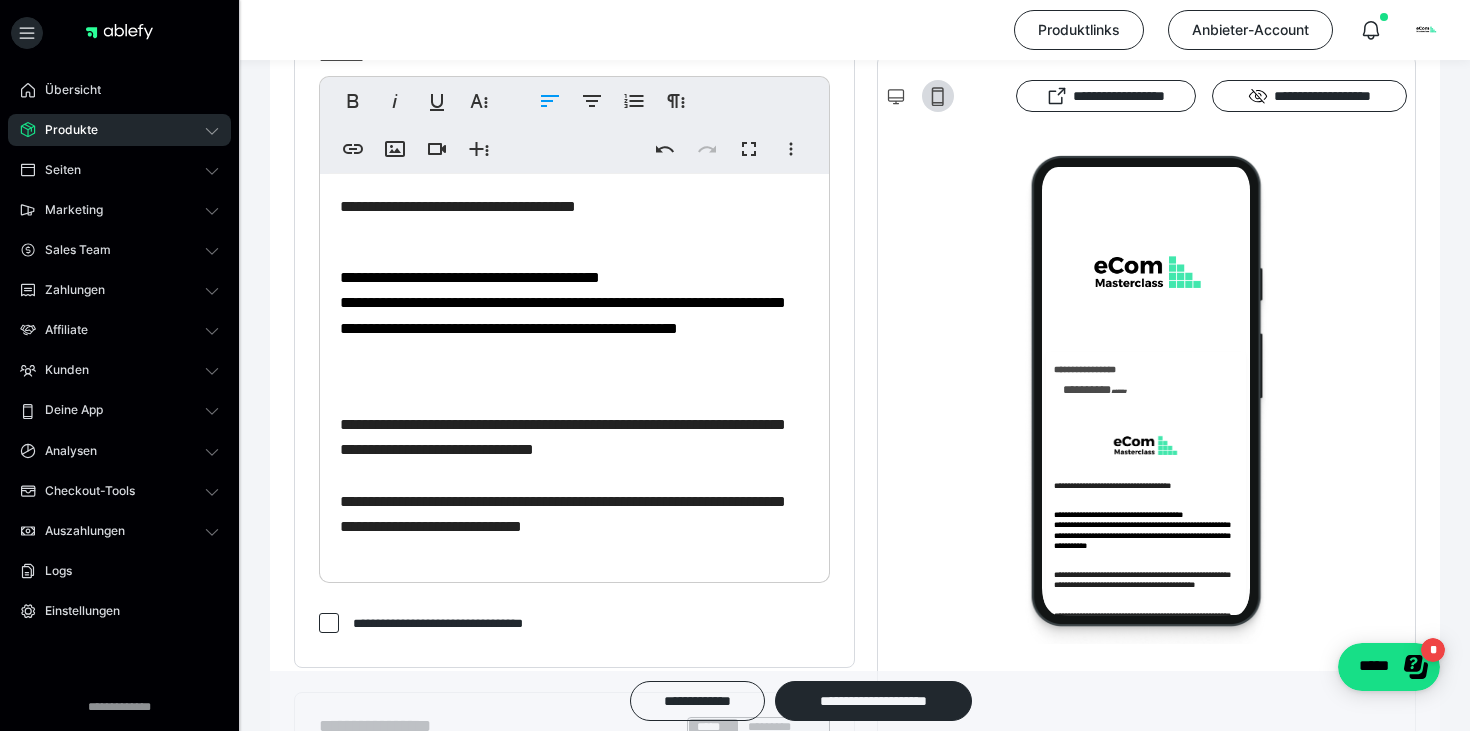 click on "**********" at bounding box center (574, 418) 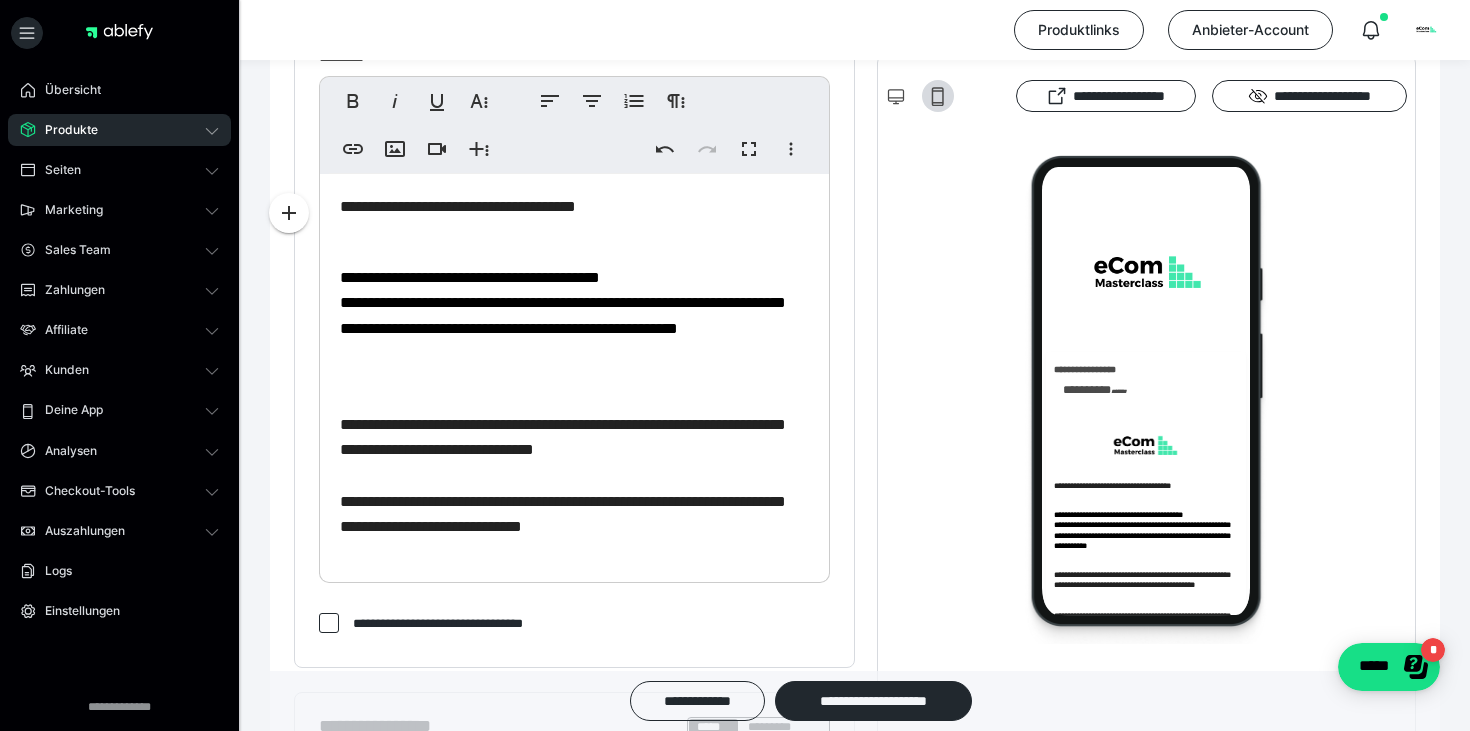 scroll, scrollTop: 89, scrollLeft: 0, axis: vertical 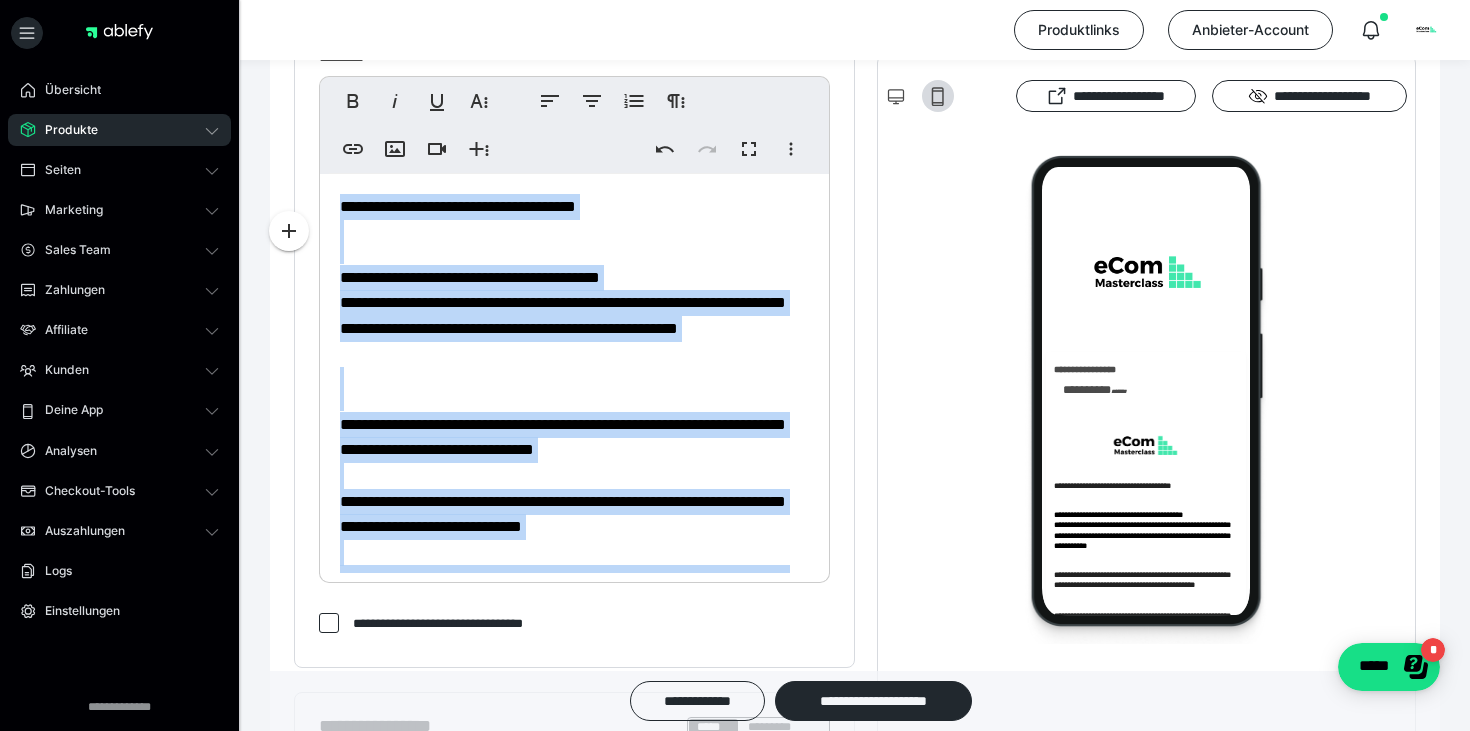 drag, startPoint x: 584, startPoint y: 545, endPoint x: 326, endPoint y: 172, distance: 453.5339 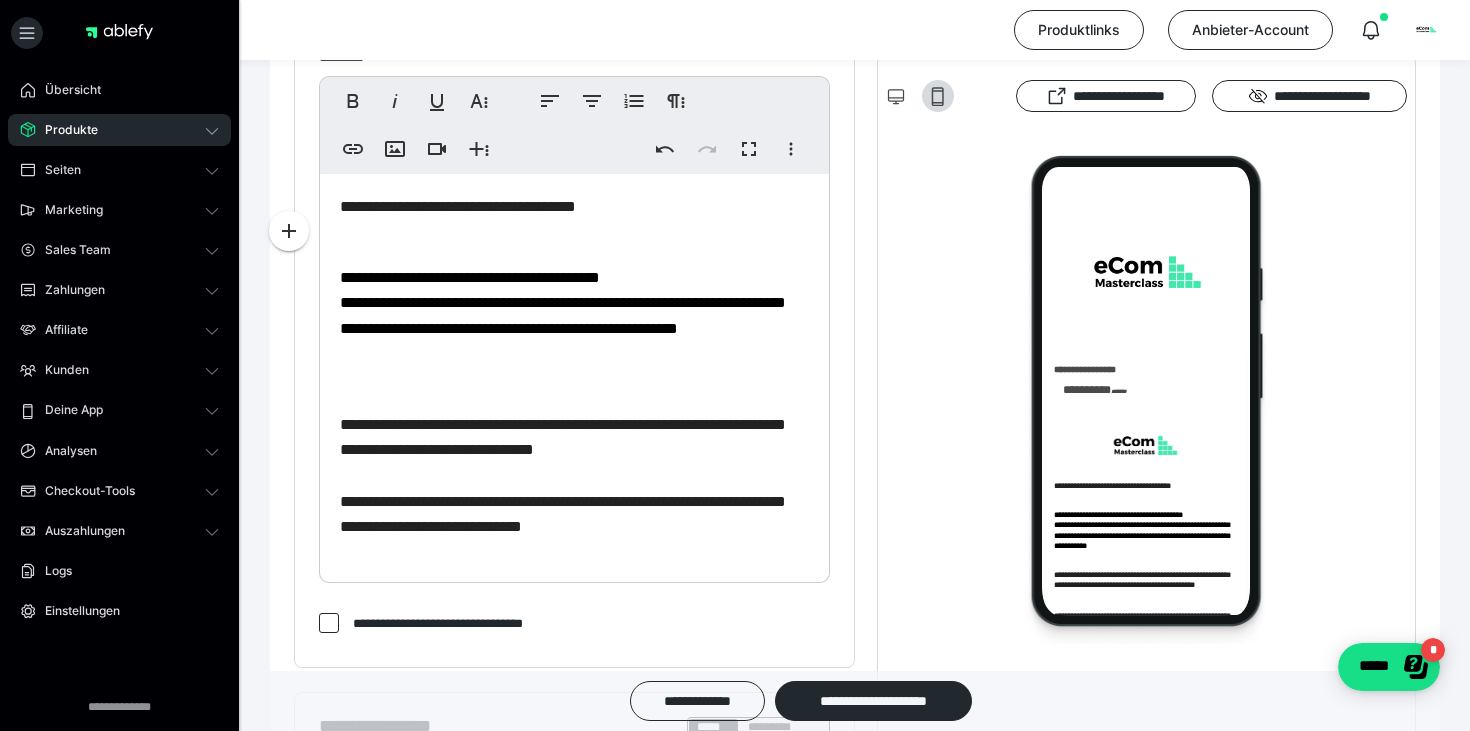 click on "**********" at bounding box center (574, 328) 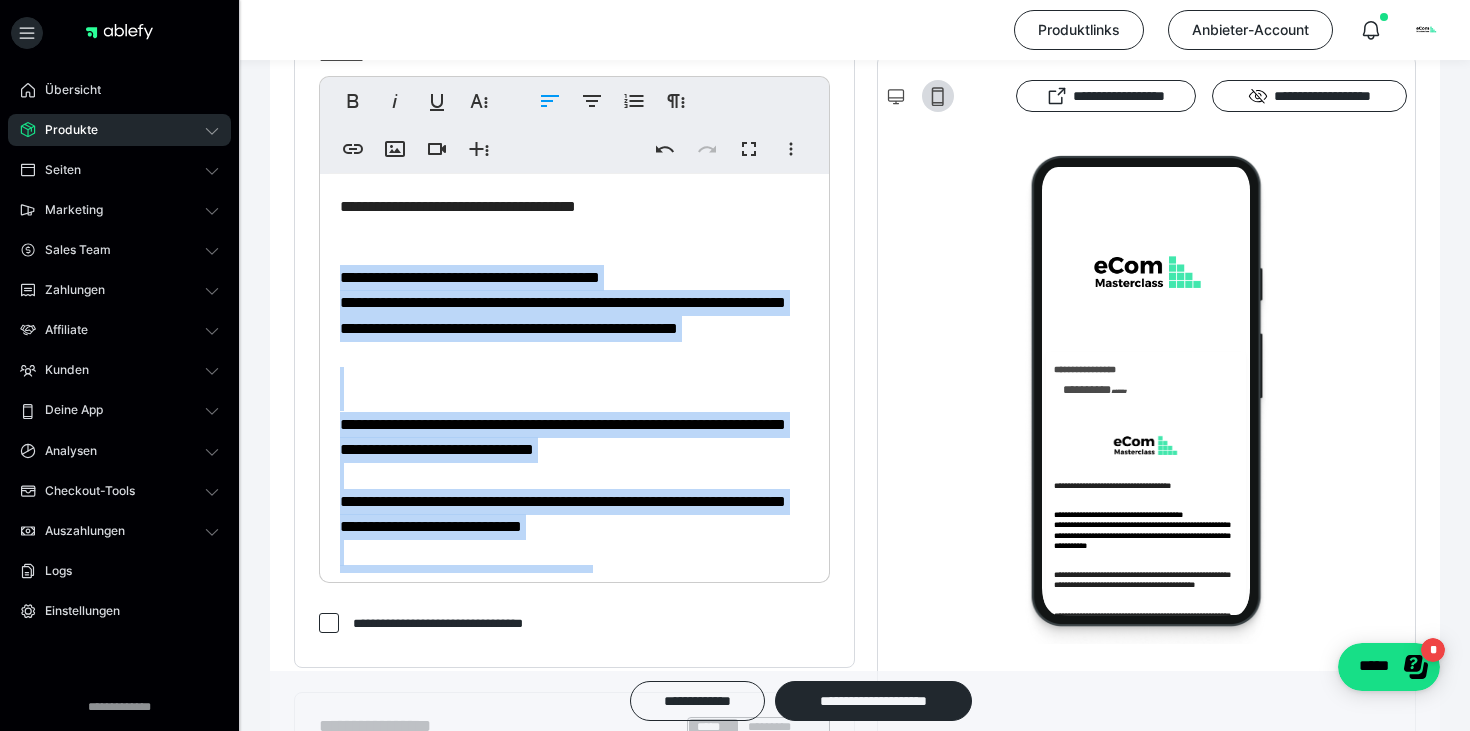 scroll, scrollTop: 89, scrollLeft: 0, axis: vertical 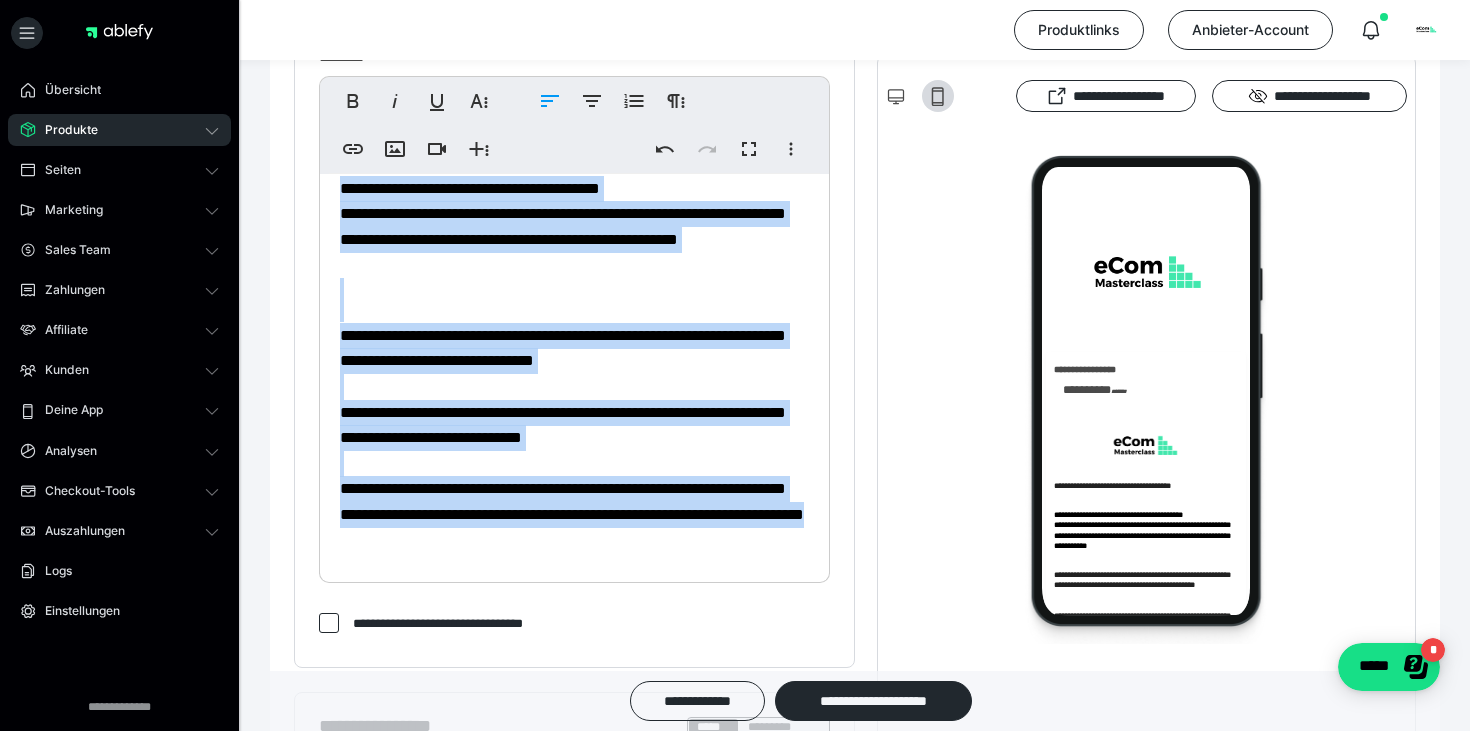 drag, startPoint x: 336, startPoint y: 276, endPoint x: 664, endPoint y: 593, distance: 456.1502 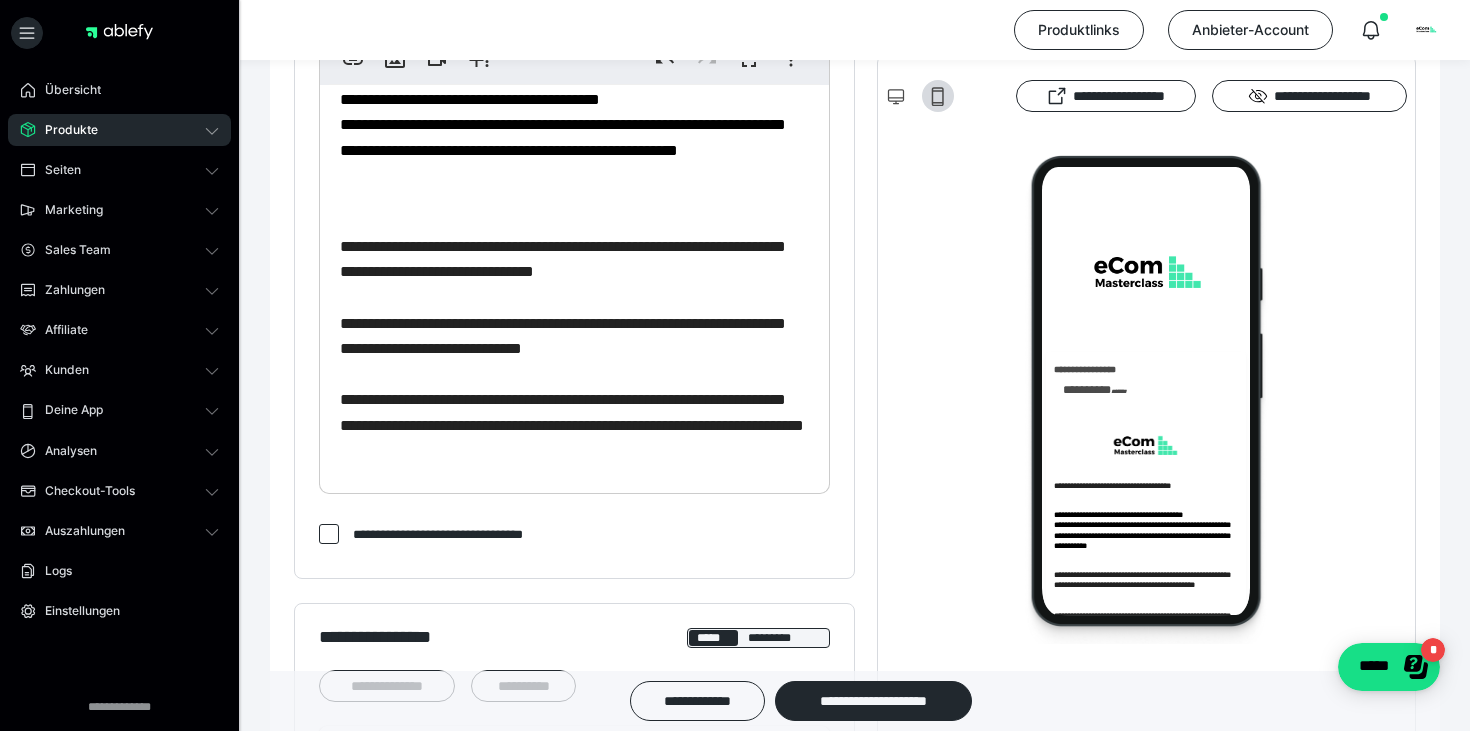 scroll, scrollTop: 0, scrollLeft: 0, axis: both 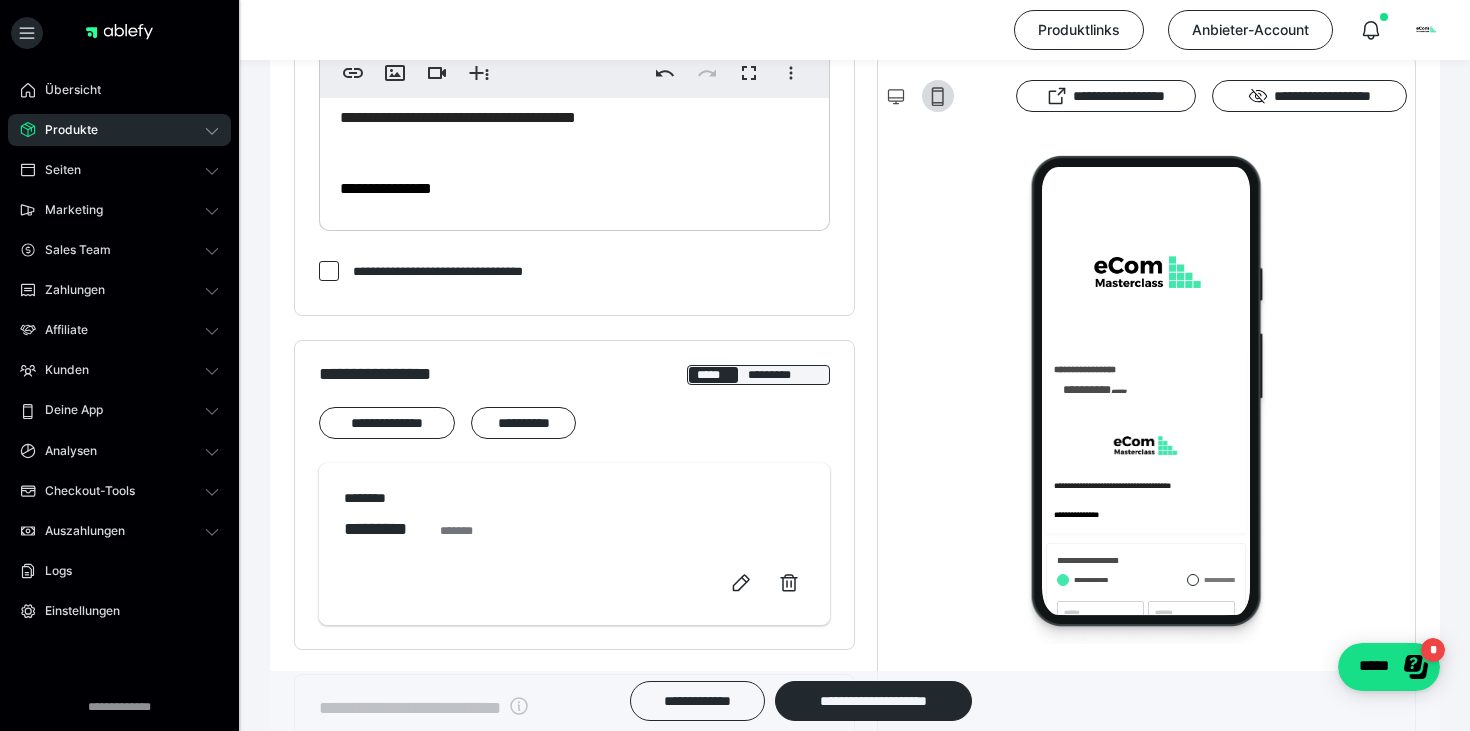 click on "**********" at bounding box center [574, 189] 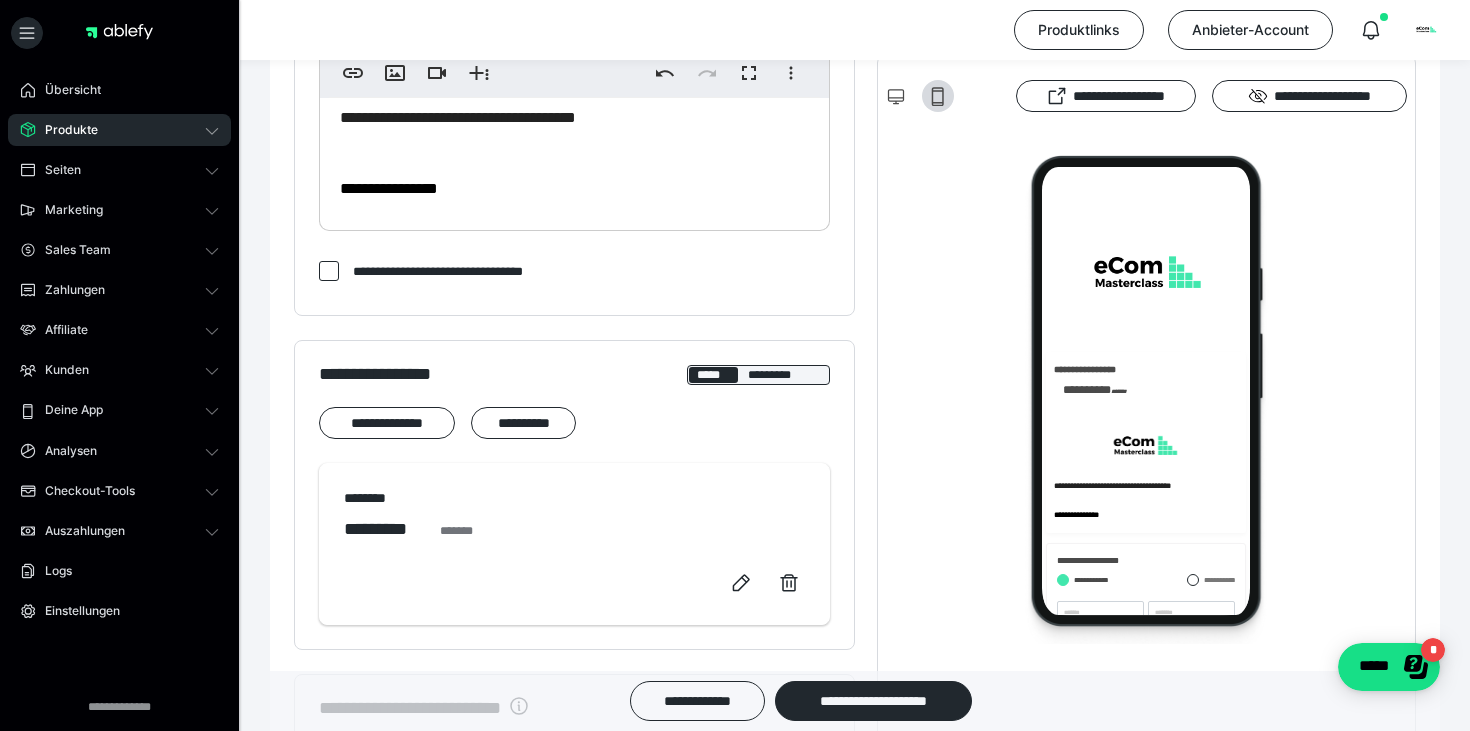 click on "**********" at bounding box center (574, 189) 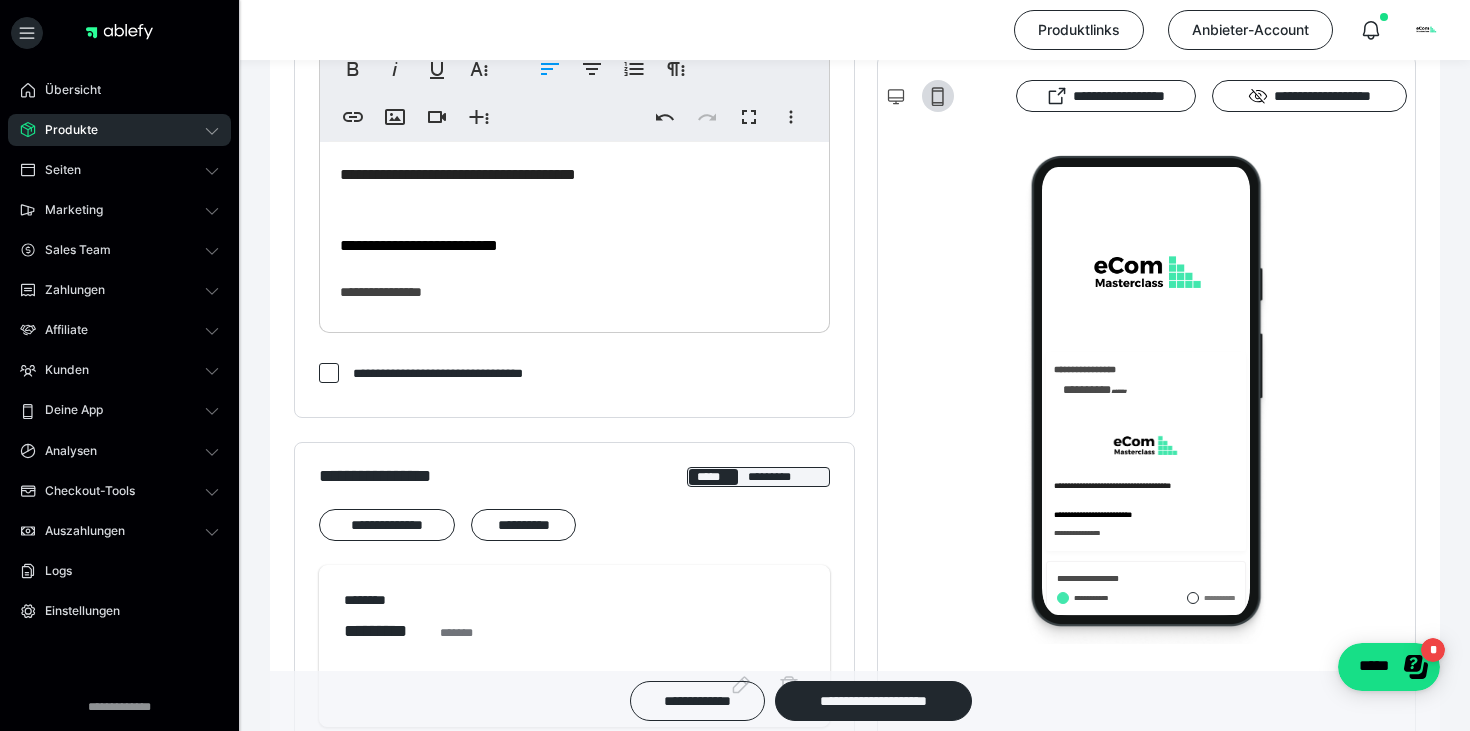 scroll, scrollTop: 674, scrollLeft: 0, axis: vertical 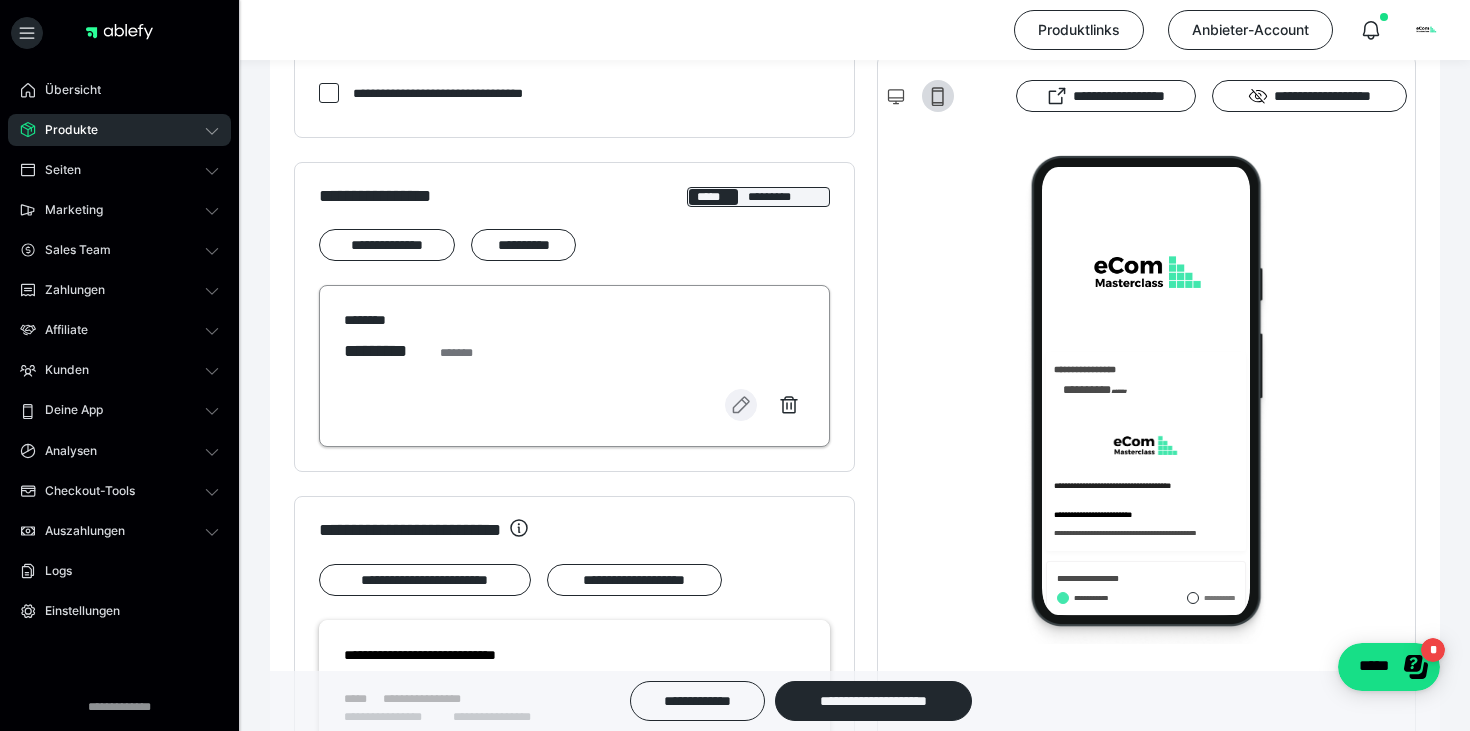 click 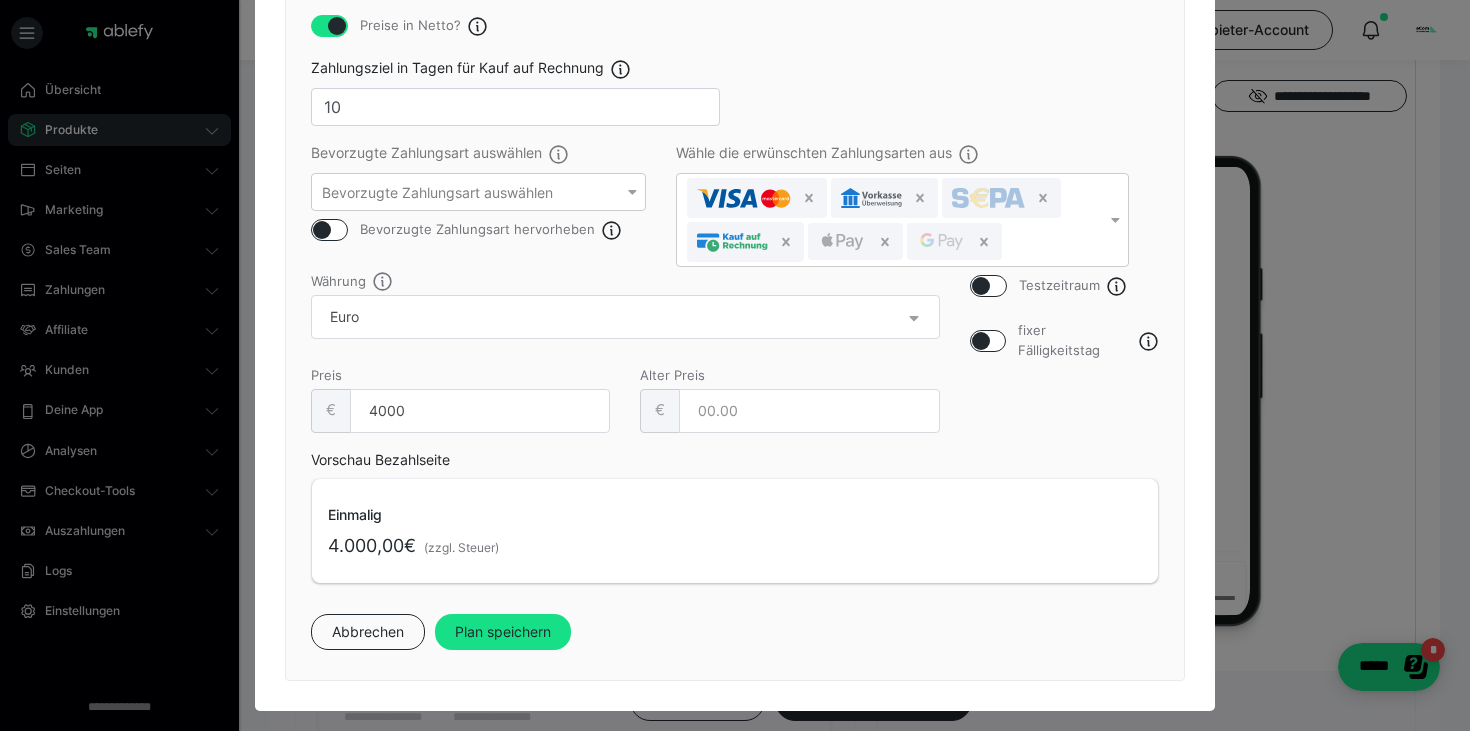 scroll, scrollTop: 344, scrollLeft: 0, axis: vertical 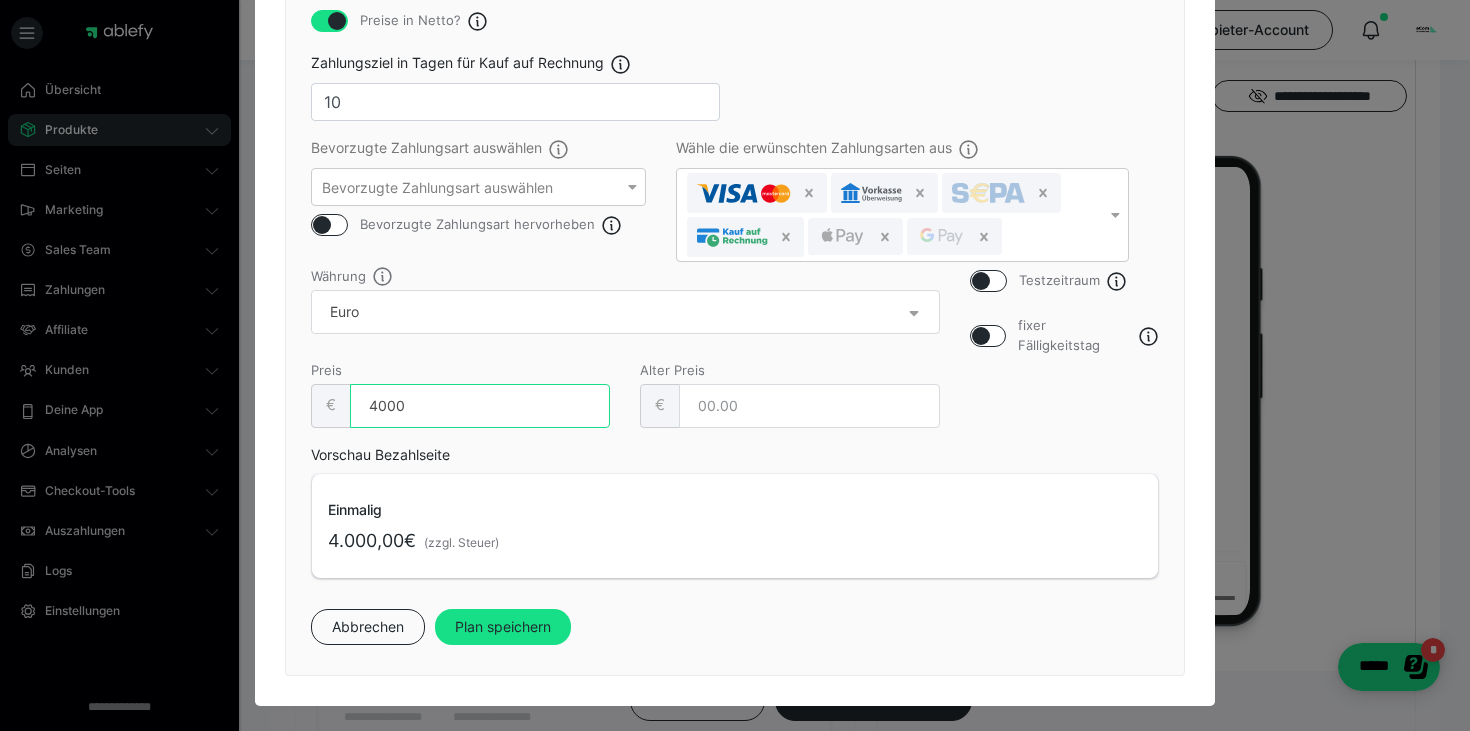 click on "4000" at bounding box center (480, 406) 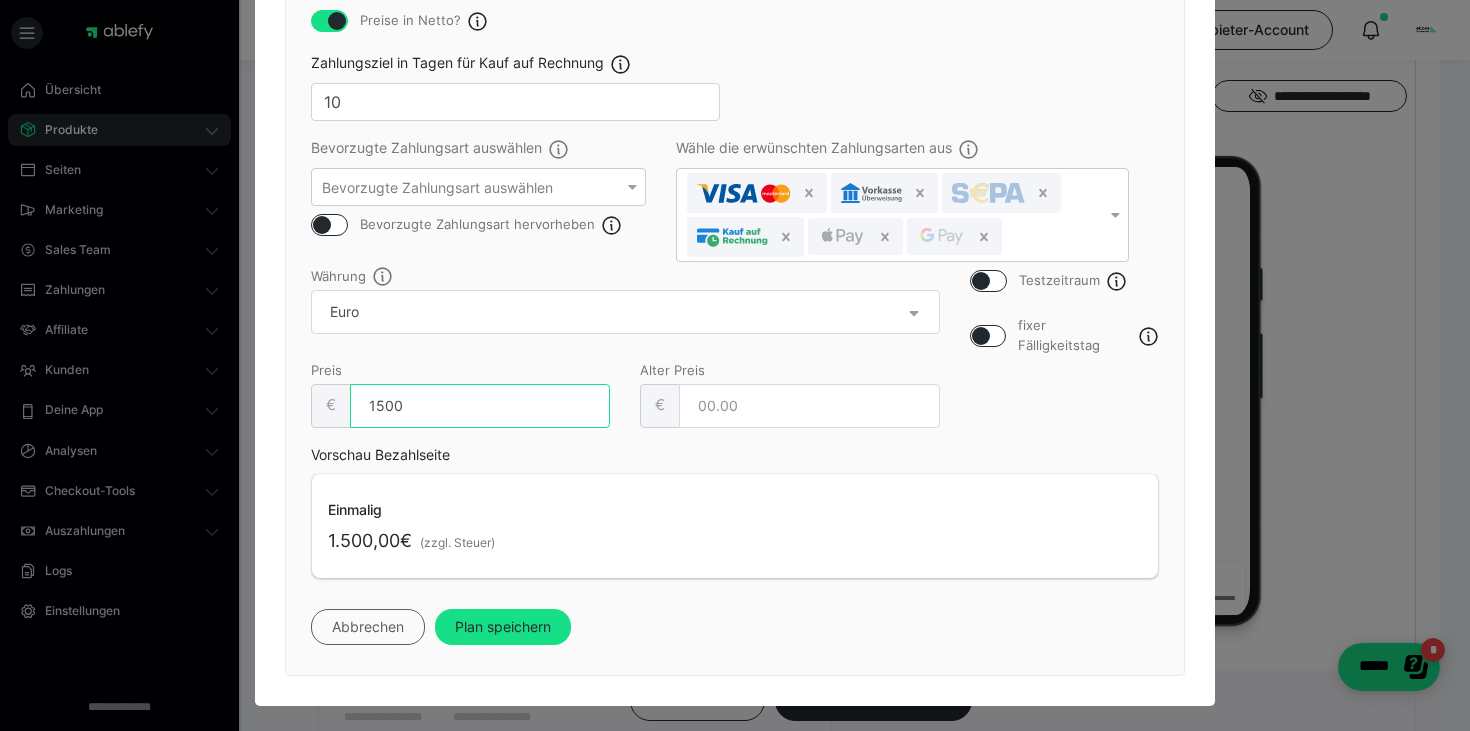 type on "1500" 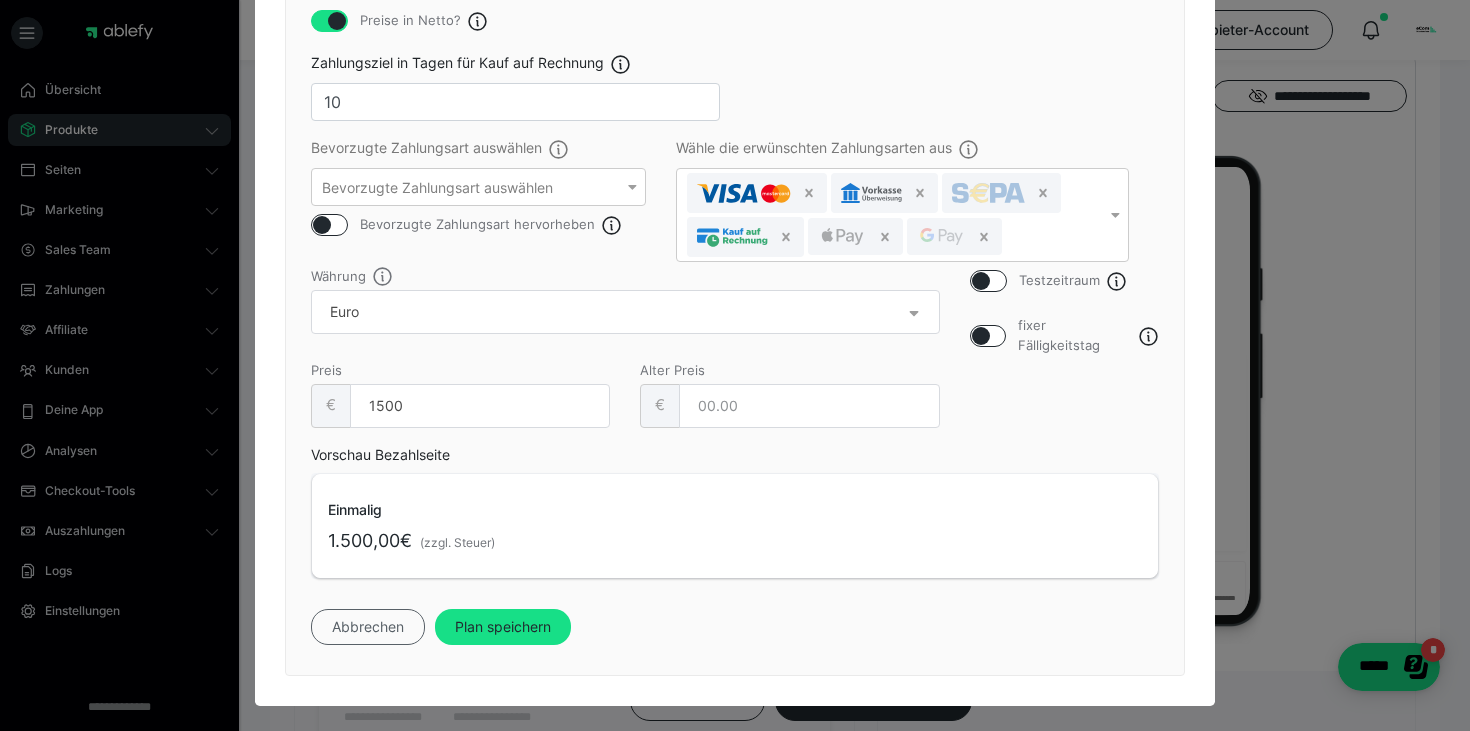 click on "Abbrechen" at bounding box center (368, 627) 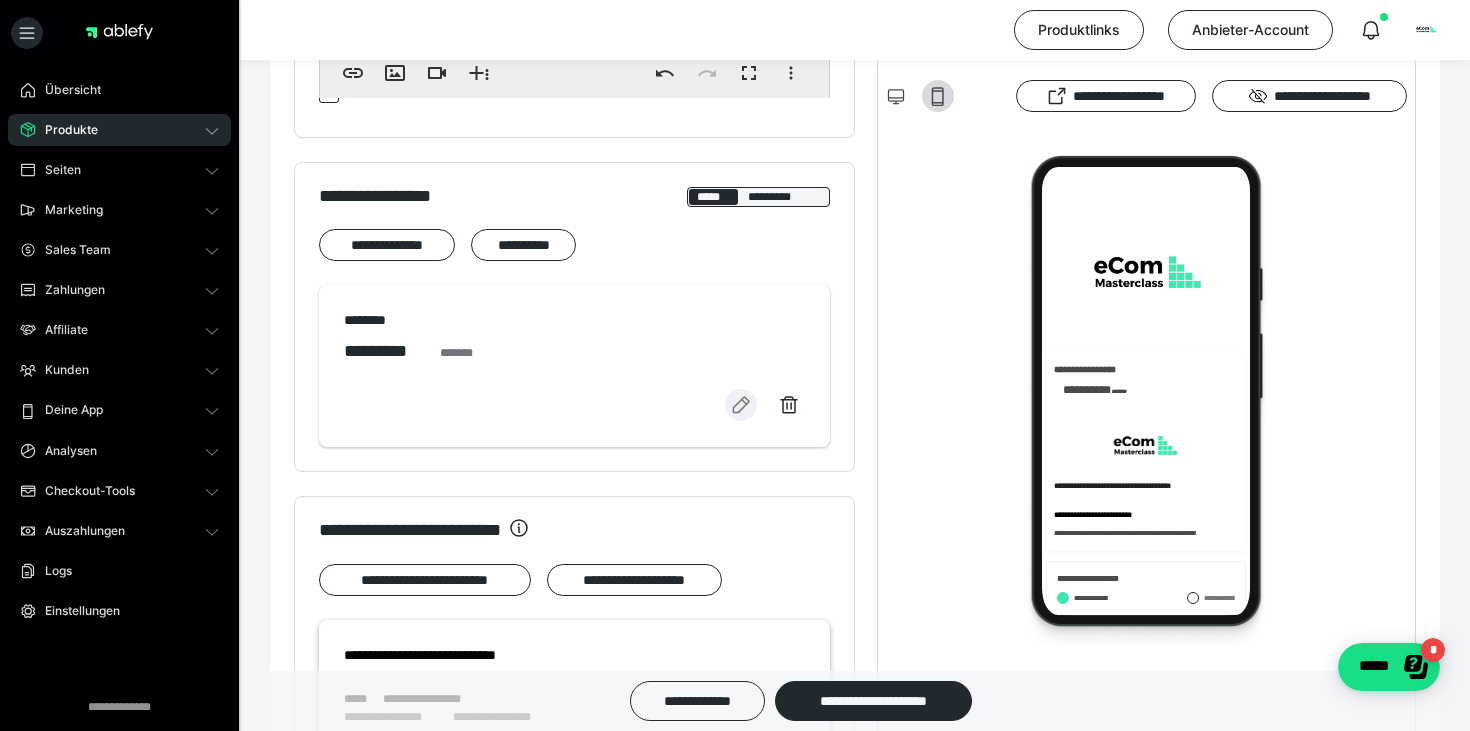 scroll, scrollTop: 546, scrollLeft: 0, axis: vertical 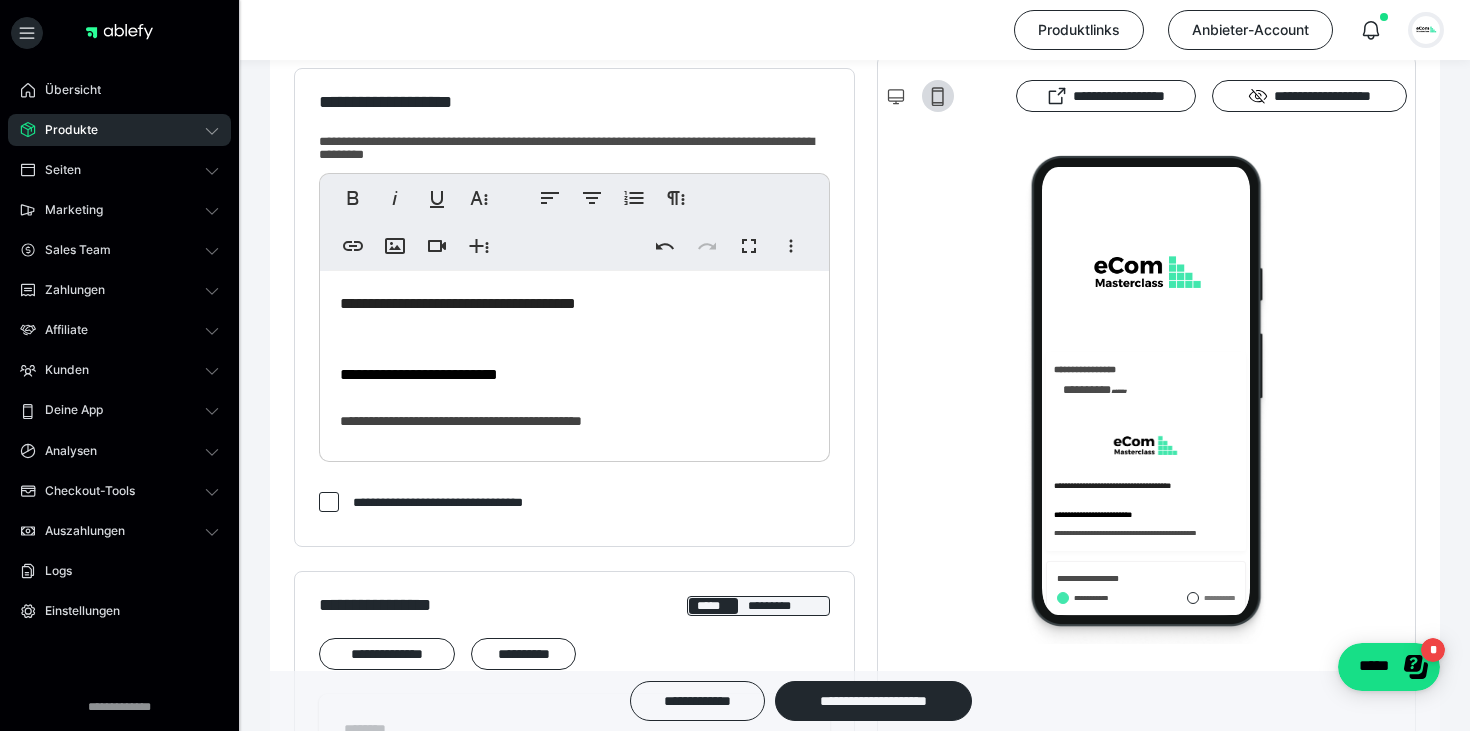 click at bounding box center (1426, 30) 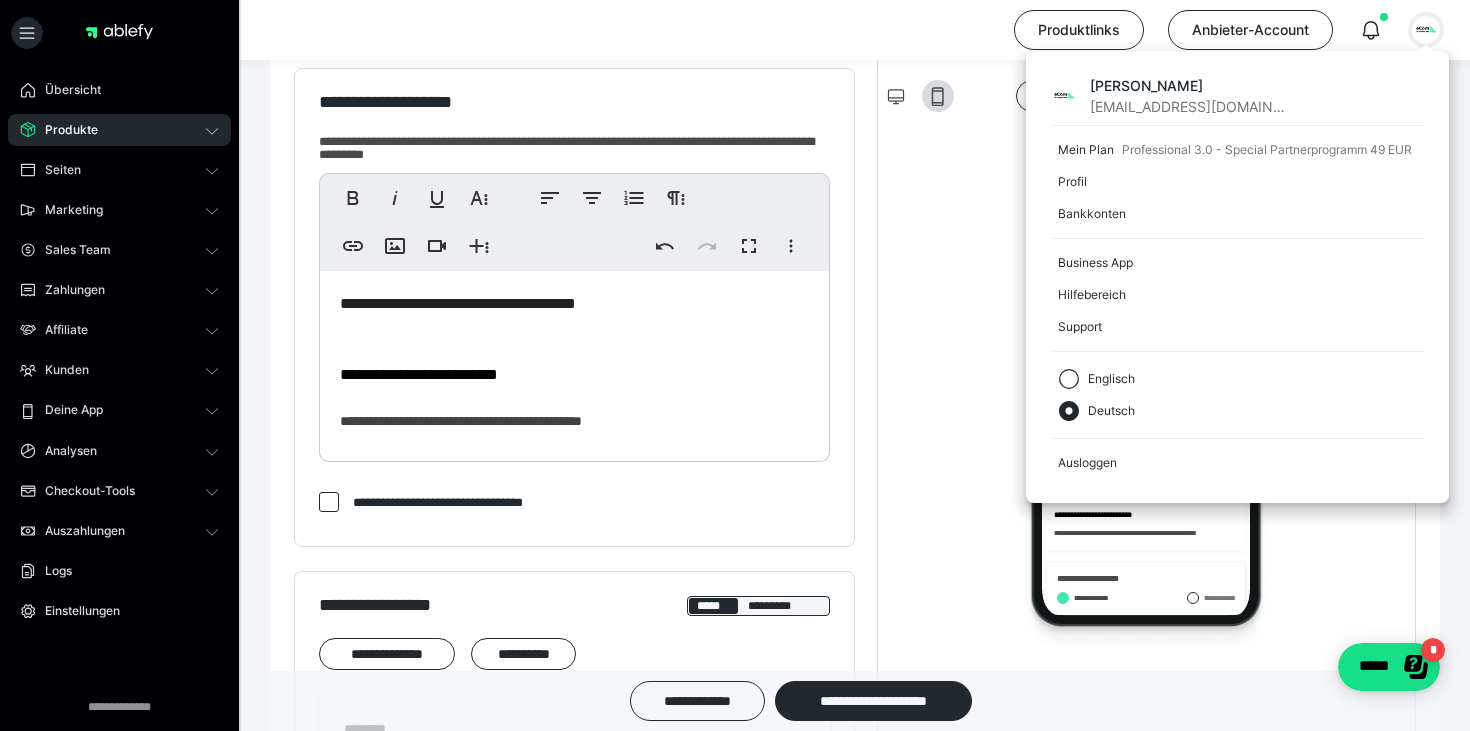 click on "**********" at bounding box center [574, 361] 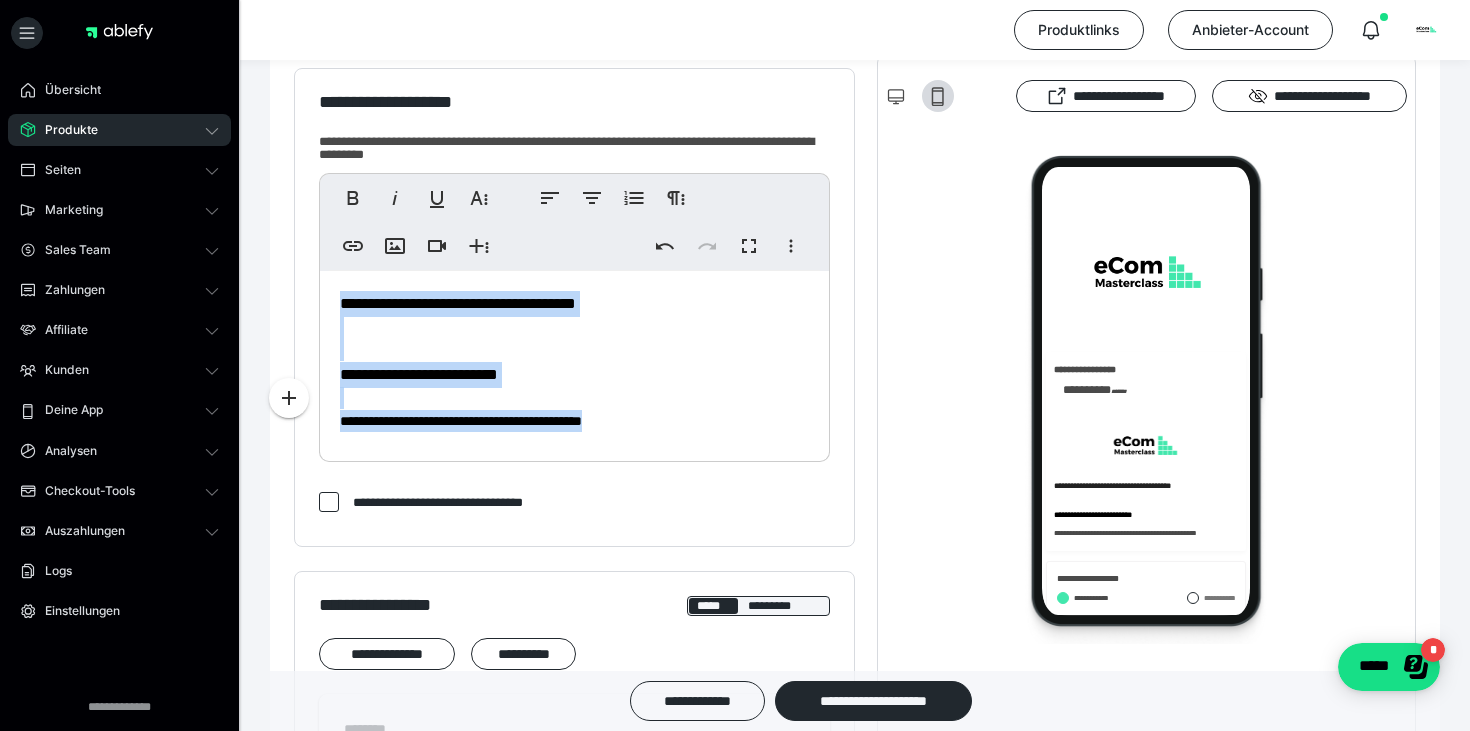 drag, startPoint x: 711, startPoint y: 430, endPoint x: 333, endPoint y: 303, distance: 398.76434 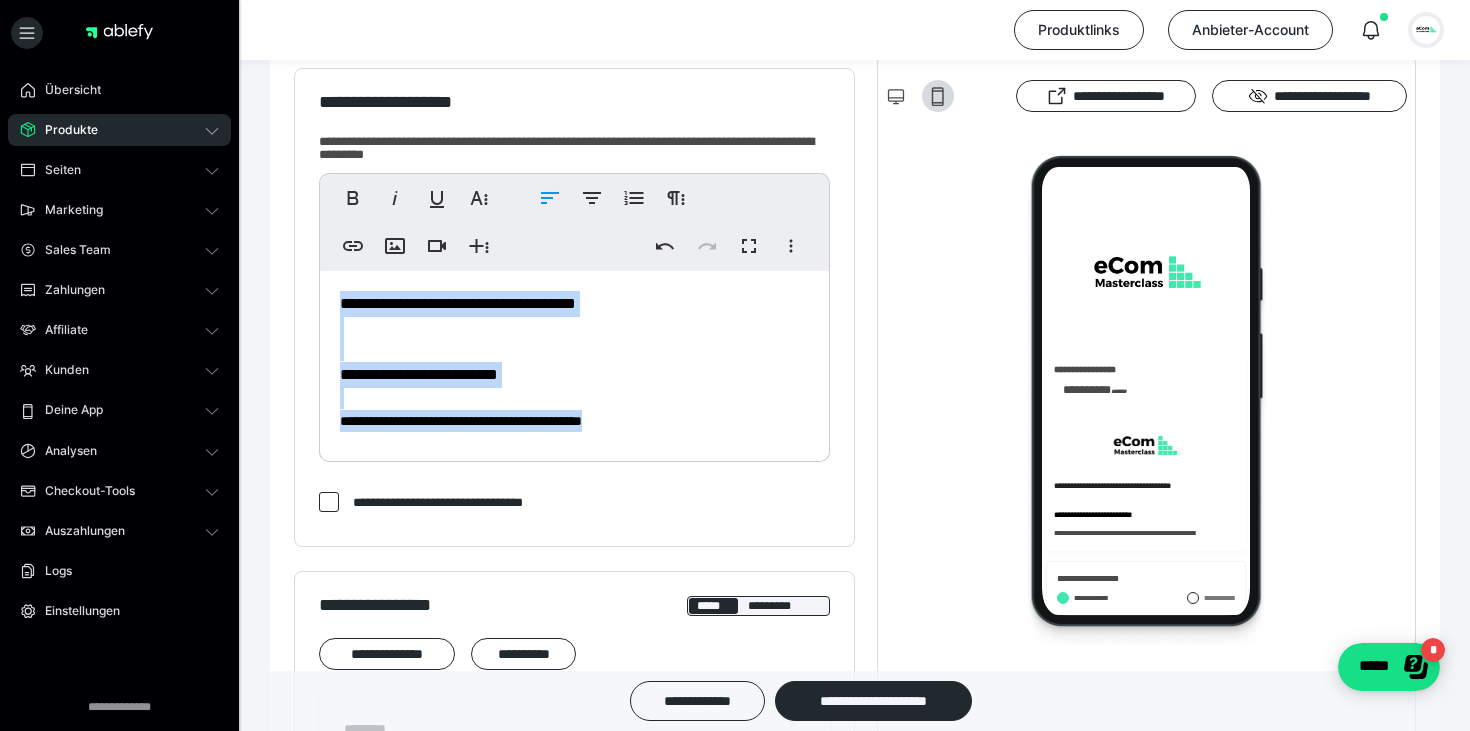 click at bounding box center [1426, 30] 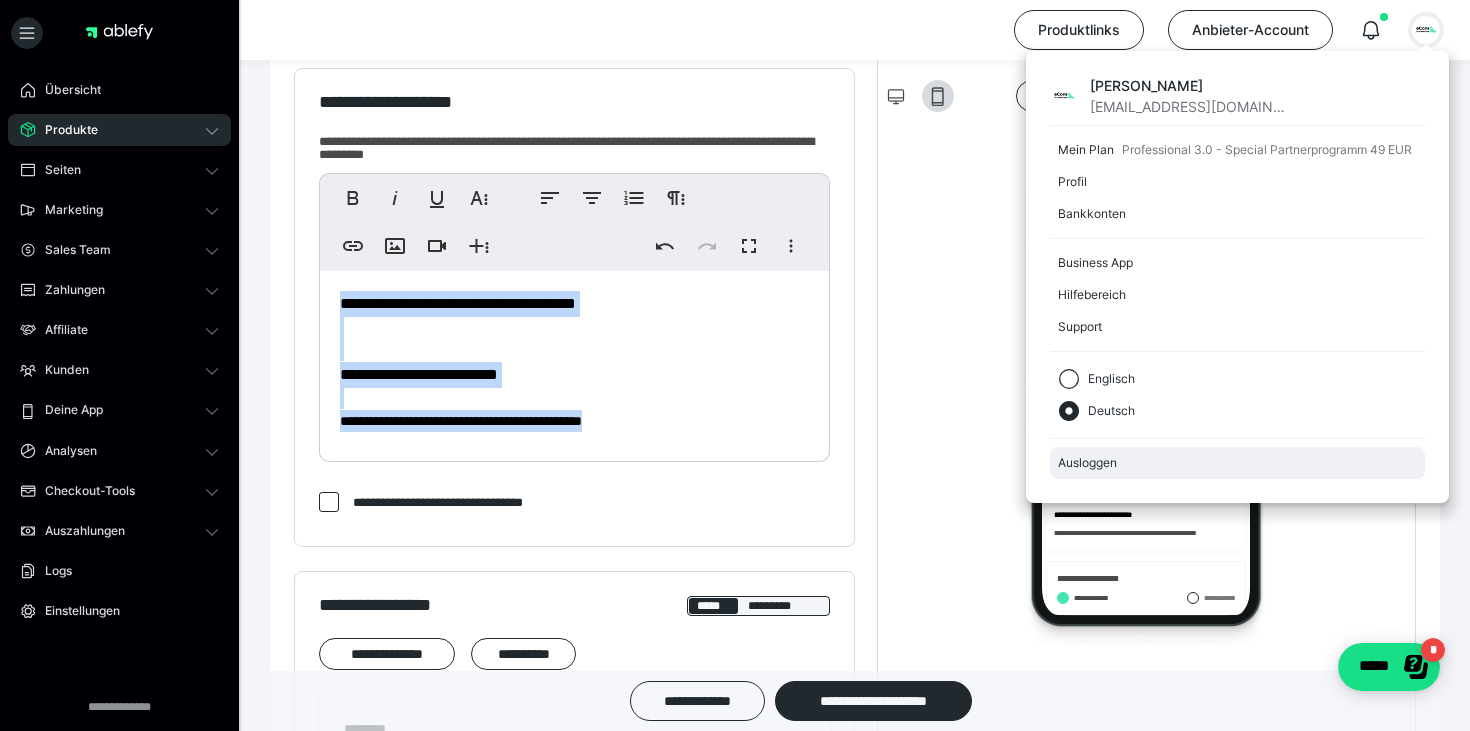 click on "Ausloggen" at bounding box center [1237, 463] 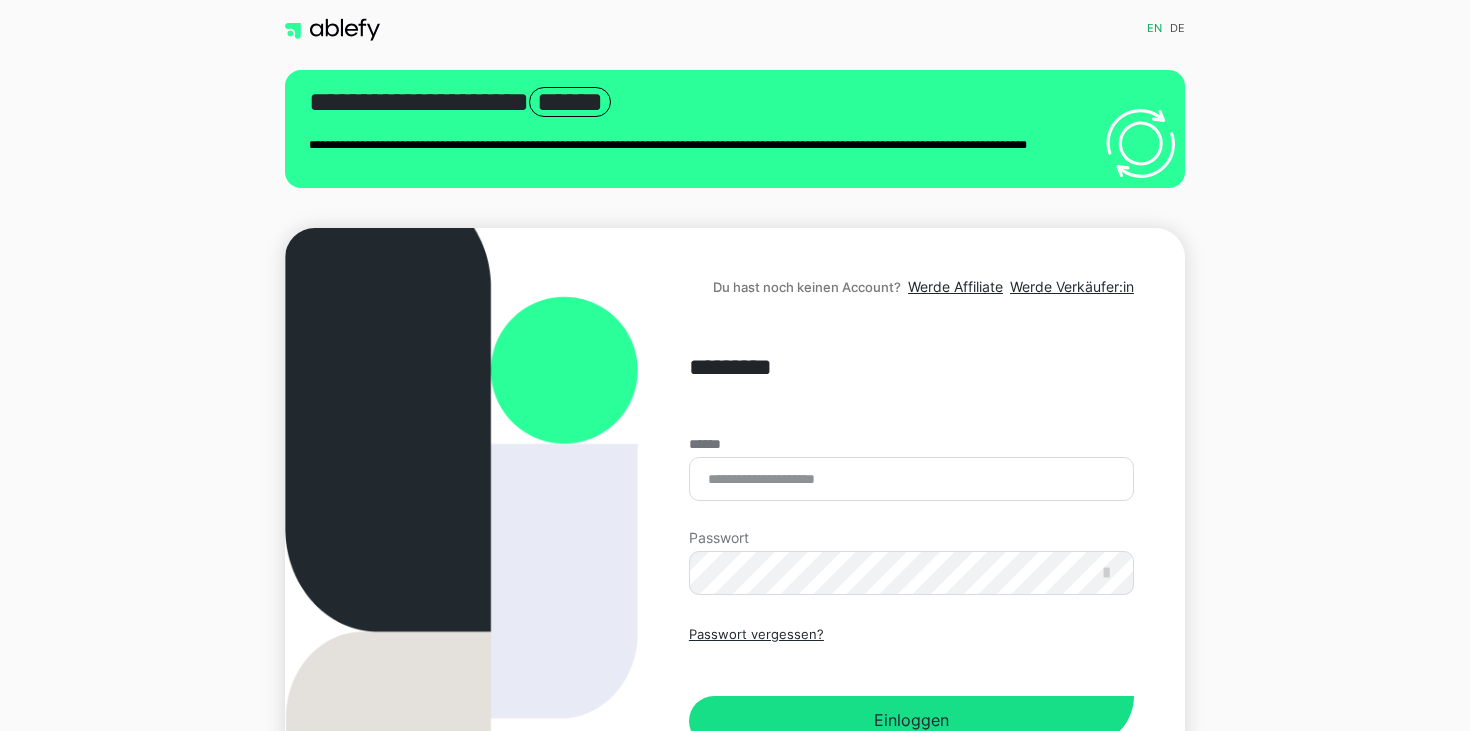 scroll, scrollTop: 0, scrollLeft: 0, axis: both 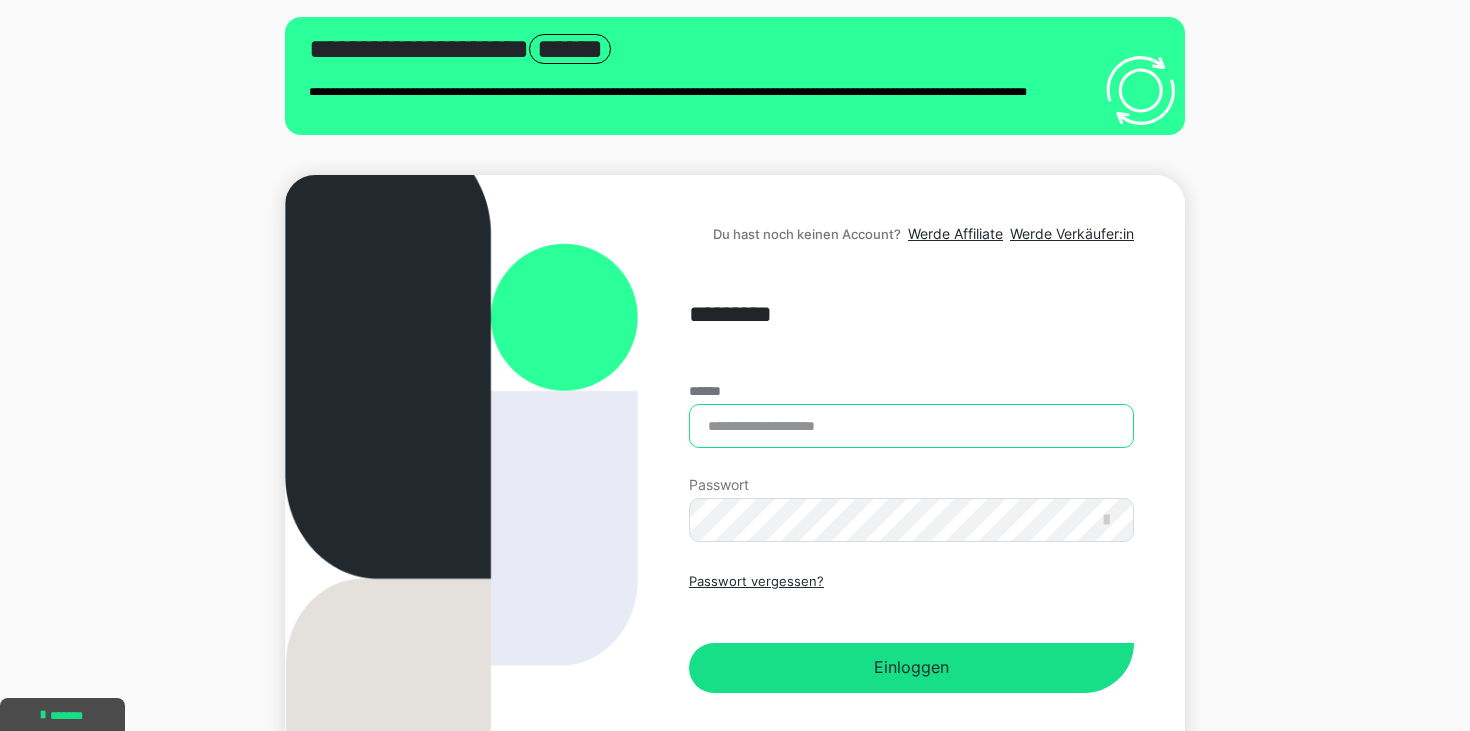 click on "******" at bounding box center (911, 426) 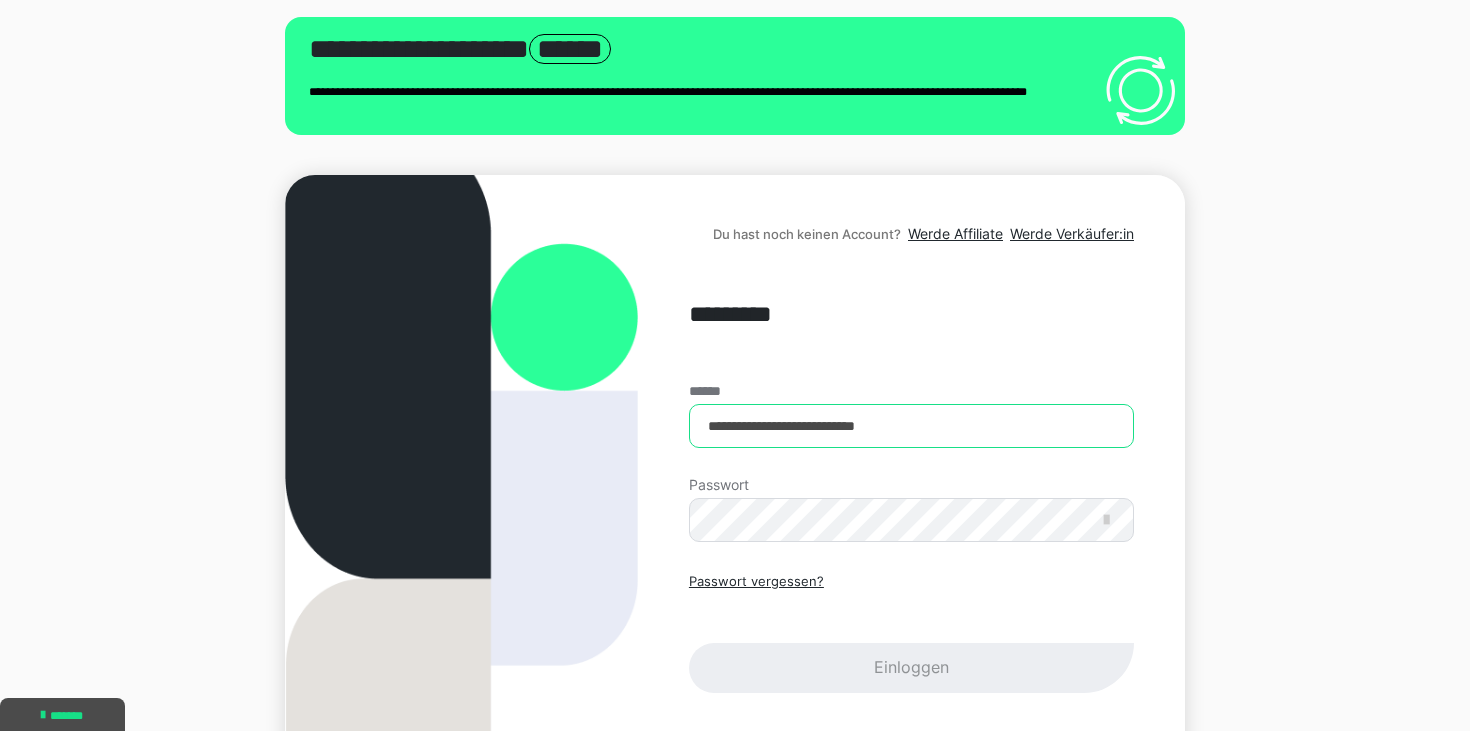type on "**********" 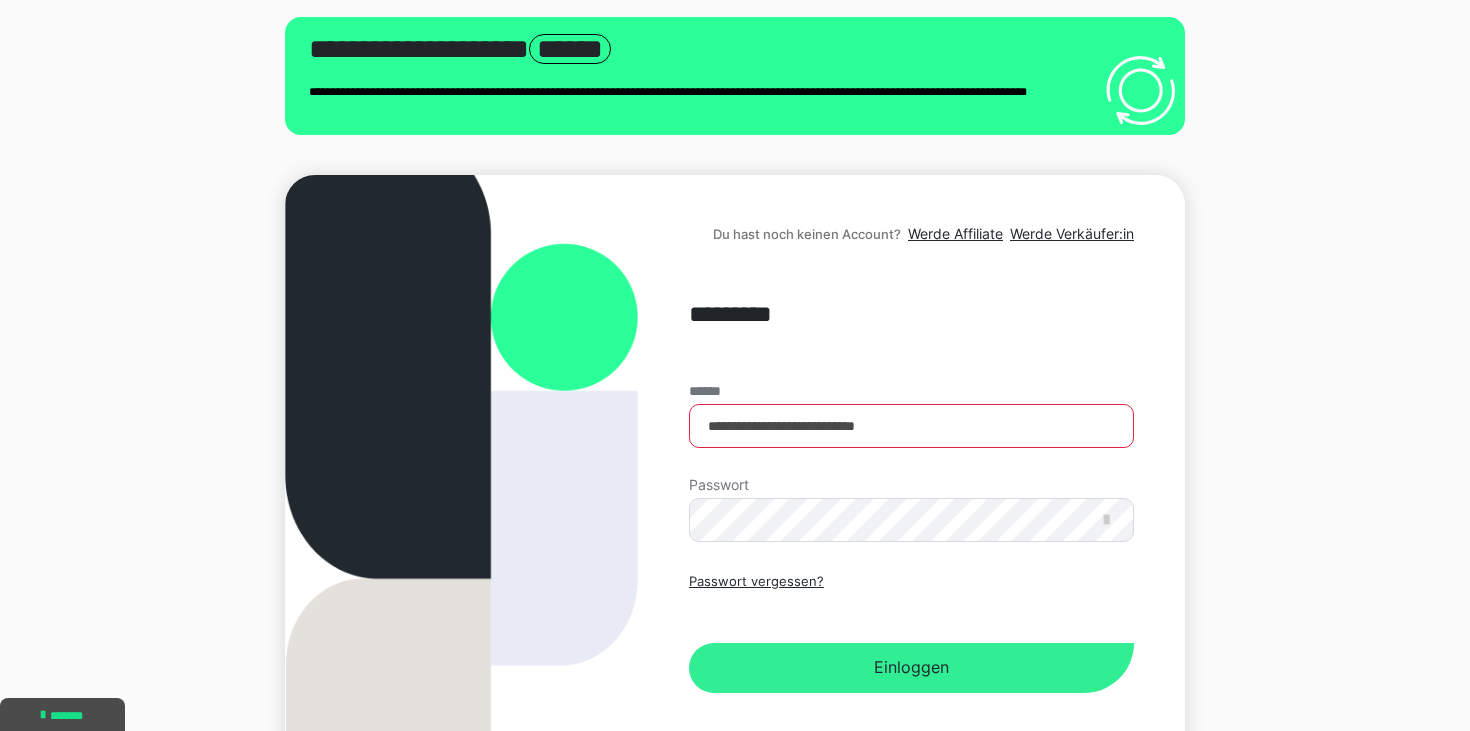 click on "Einloggen" at bounding box center (911, 668) 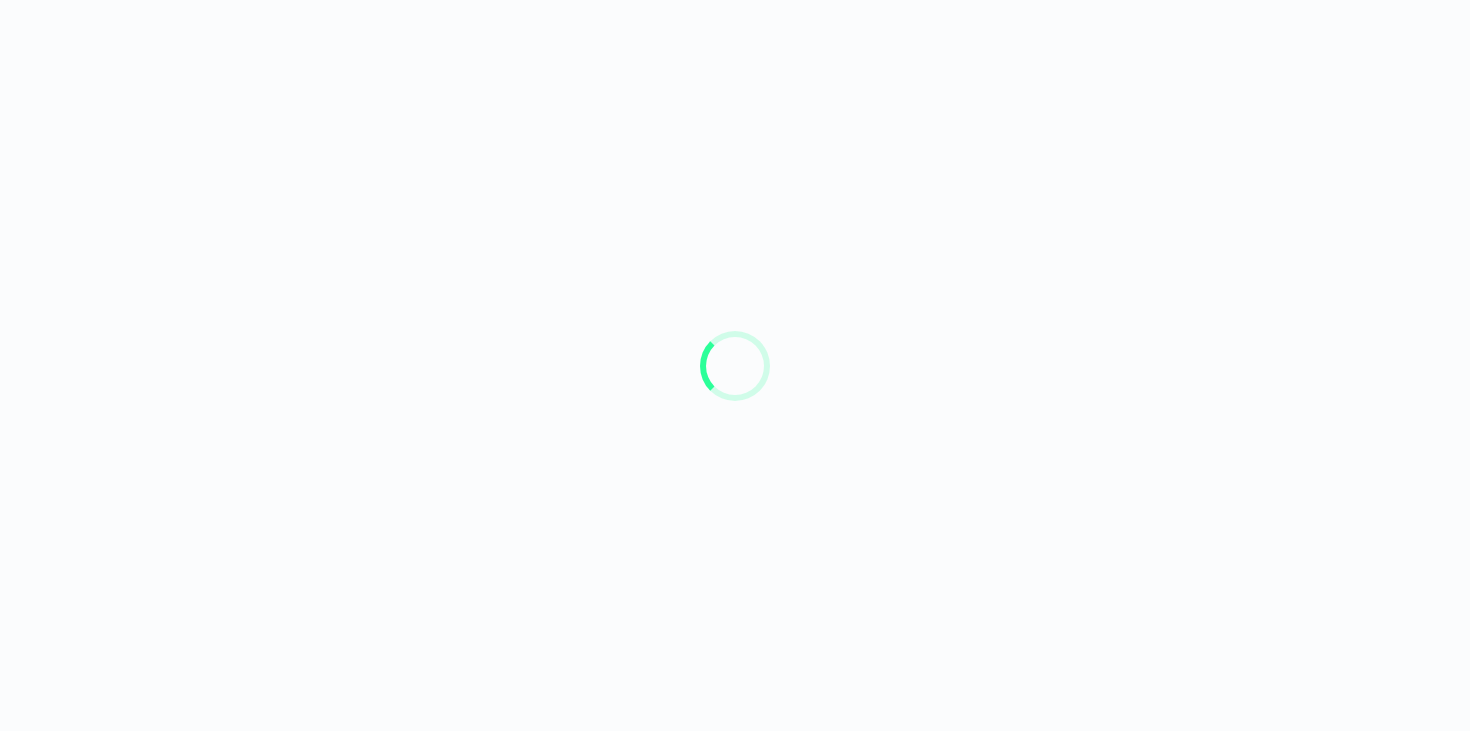 scroll, scrollTop: 0, scrollLeft: 0, axis: both 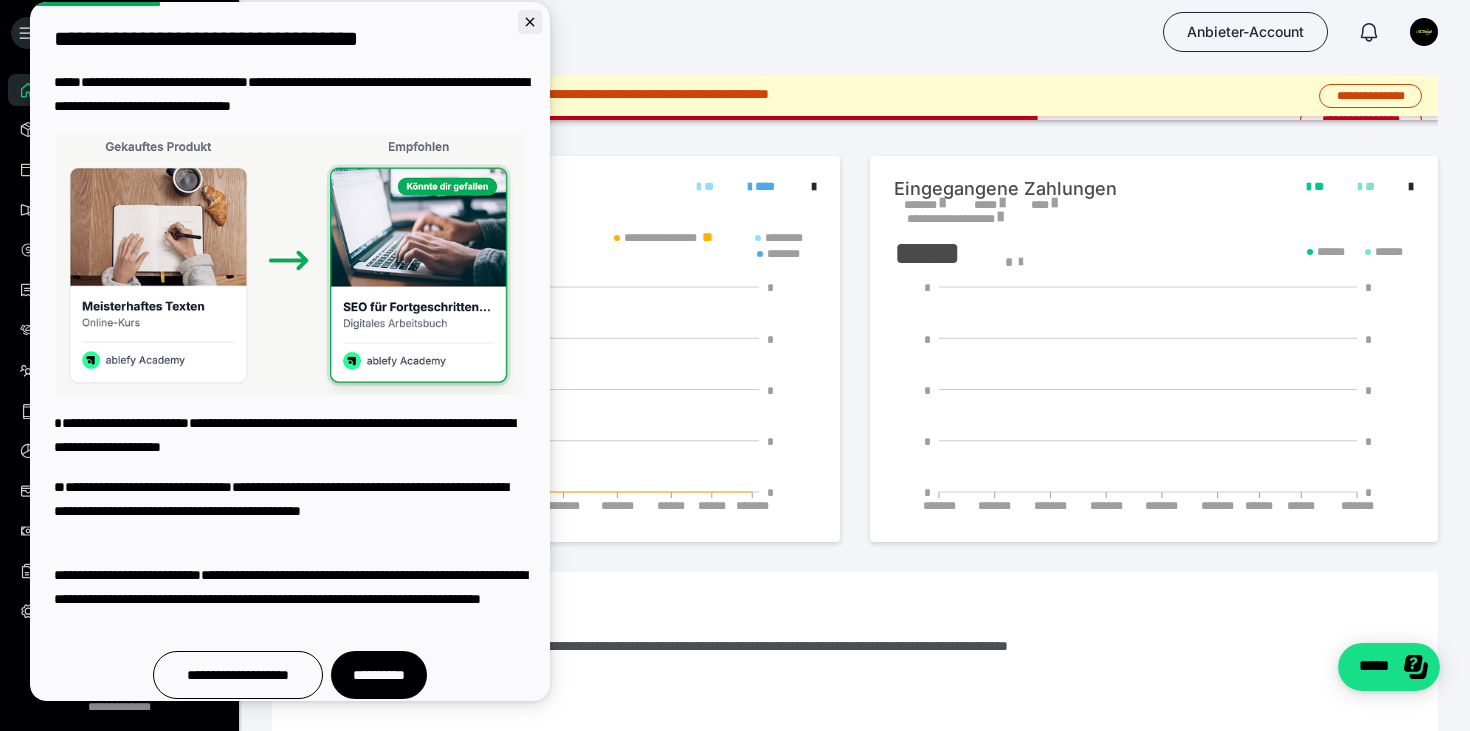 click 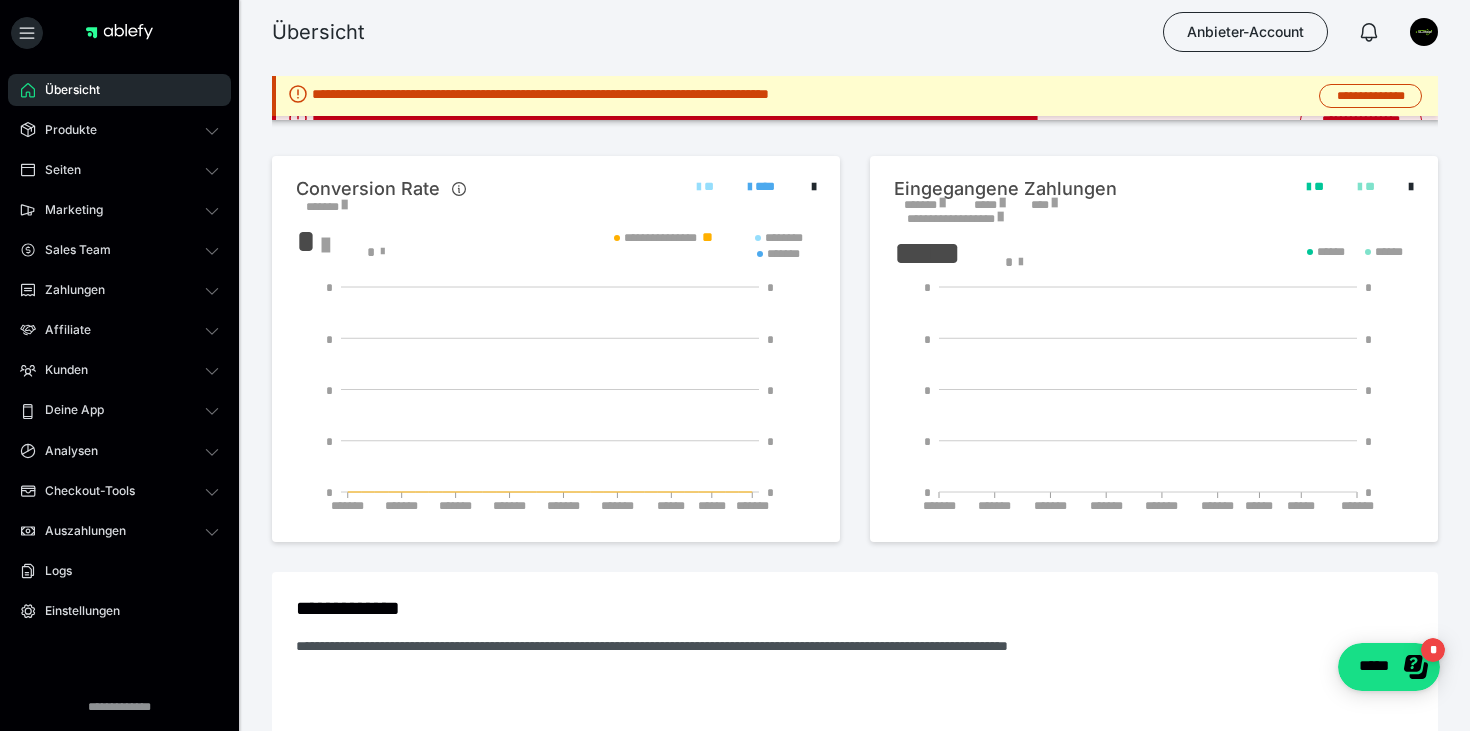 scroll, scrollTop: 0, scrollLeft: 0, axis: both 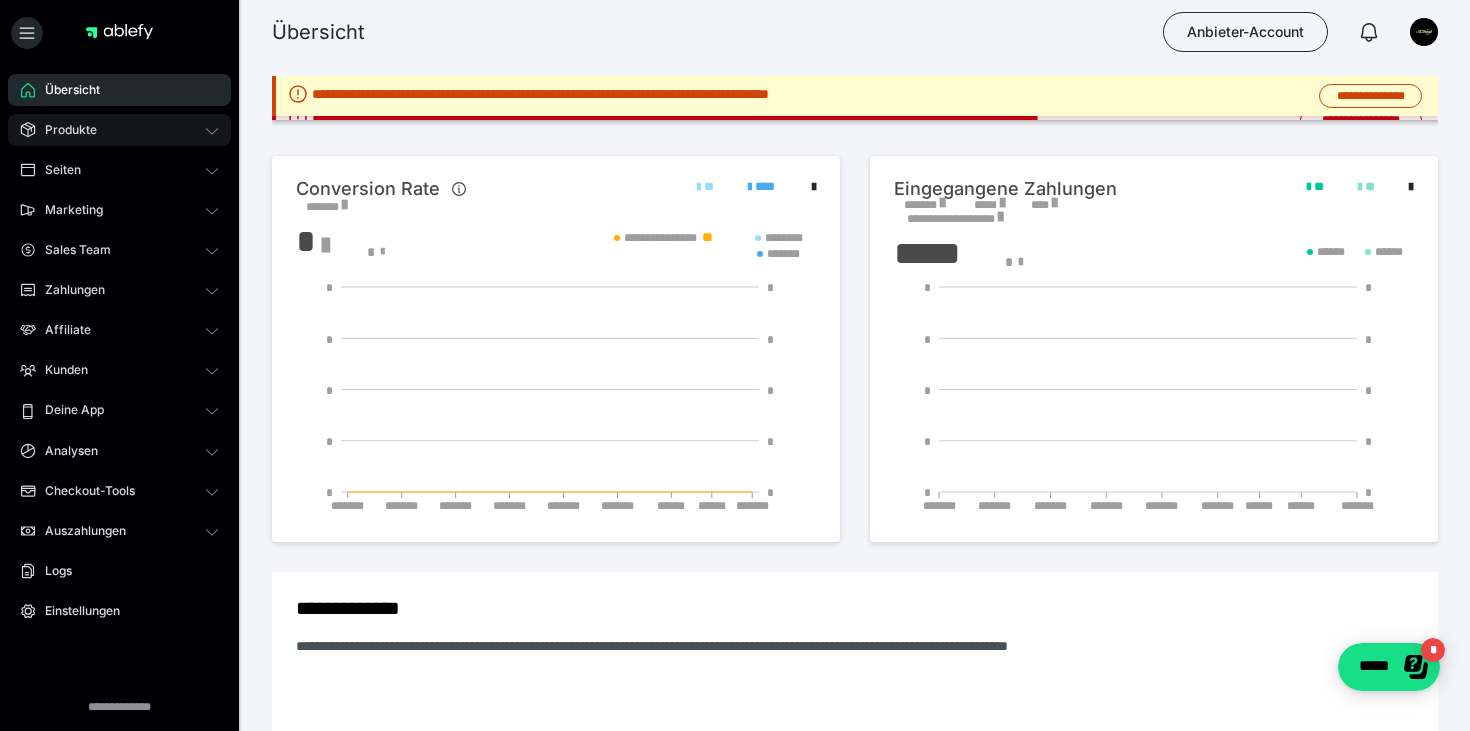 click on "Produkte" at bounding box center [119, 130] 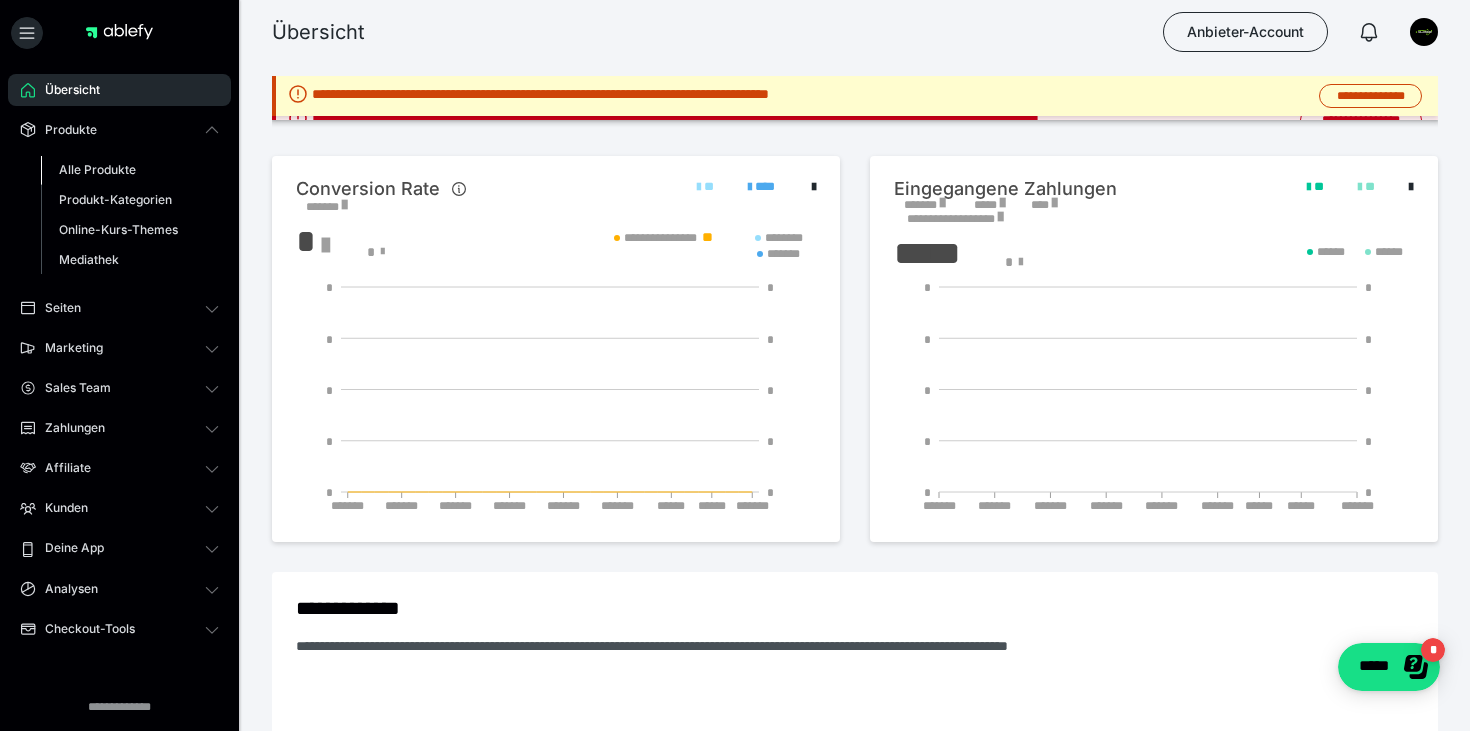 click on "Alle Produkte" at bounding box center (97, 169) 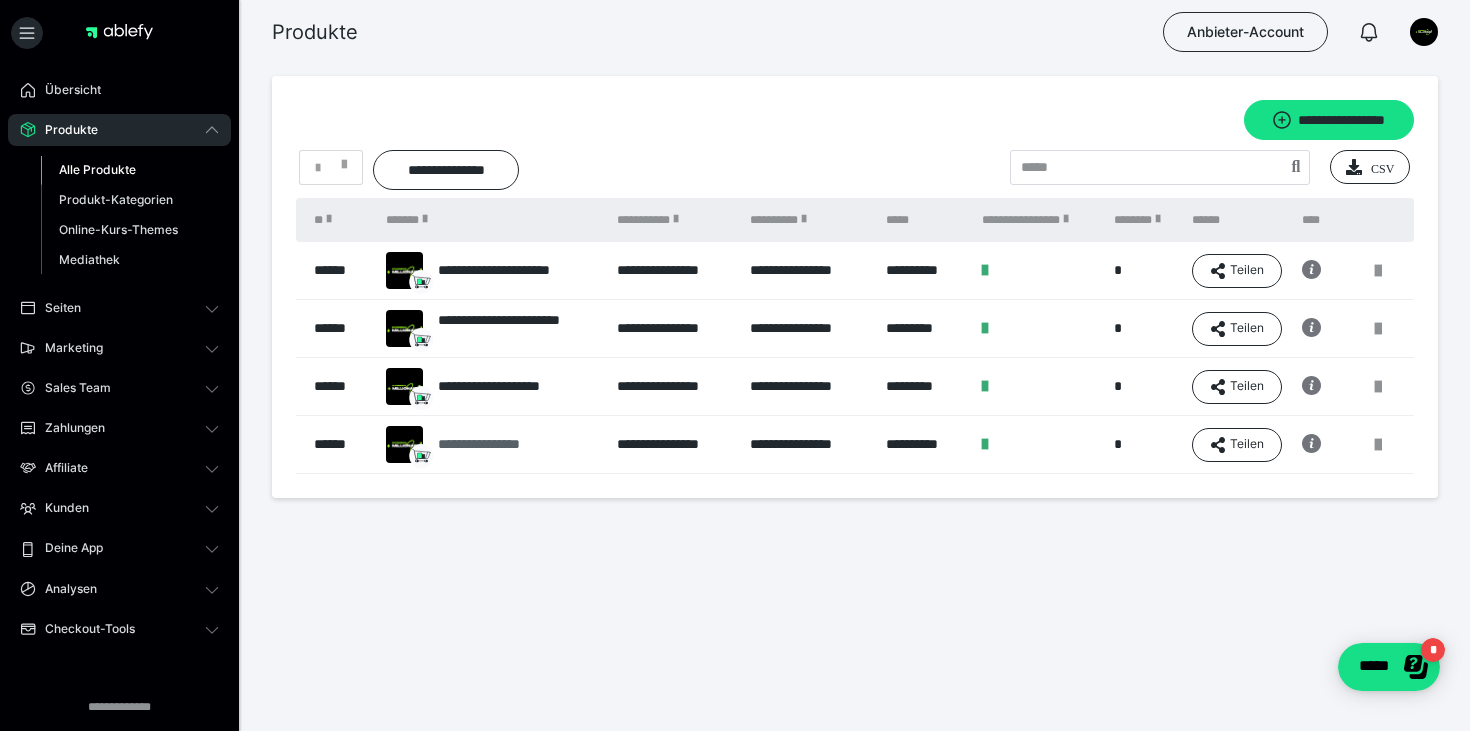 click on "**********" at bounding box center (492, 444) 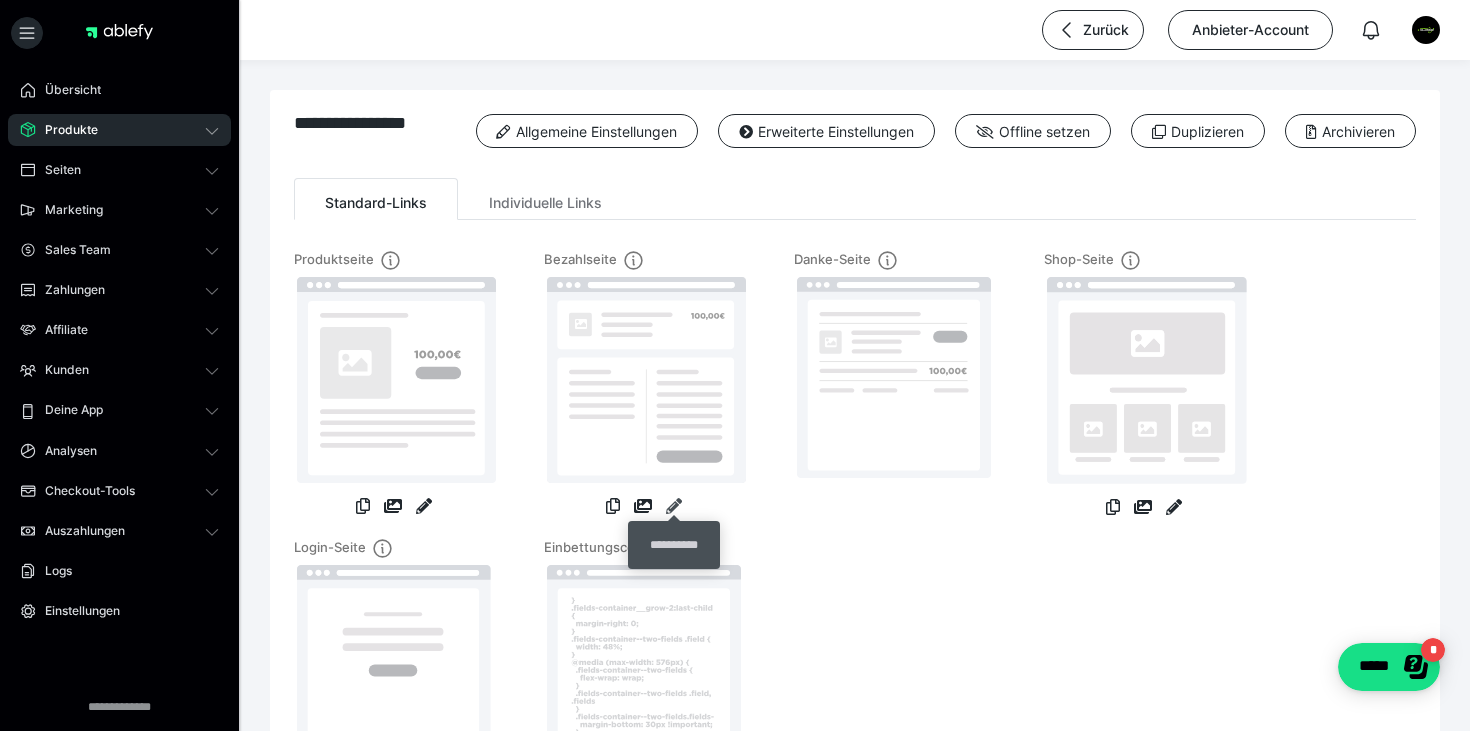 click at bounding box center [674, 506] 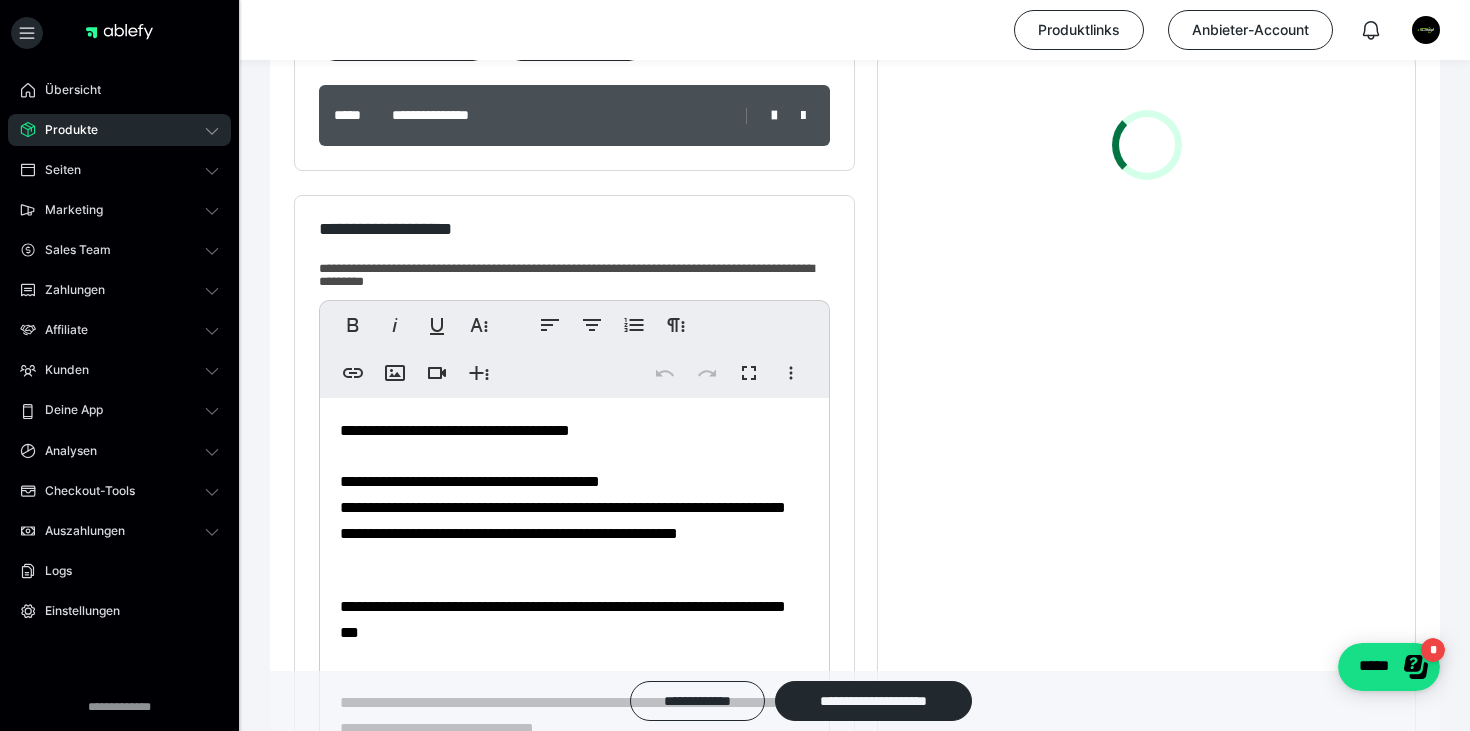 scroll, scrollTop: 481, scrollLeft: 0, axis: vertical 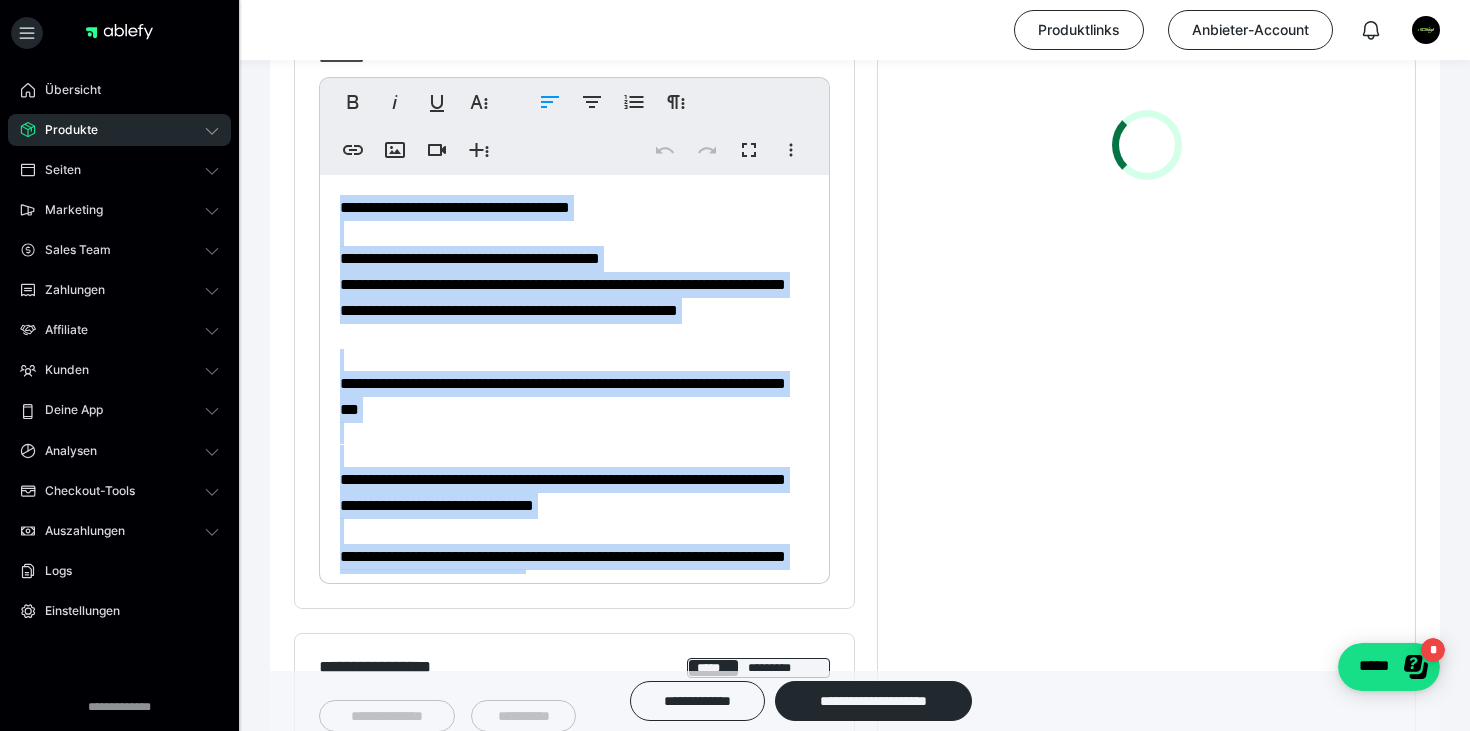 drag, startPoint x: 580, startPoint y: 543, endPoint x: 320, endPoint y: 172, distance: 453.0353 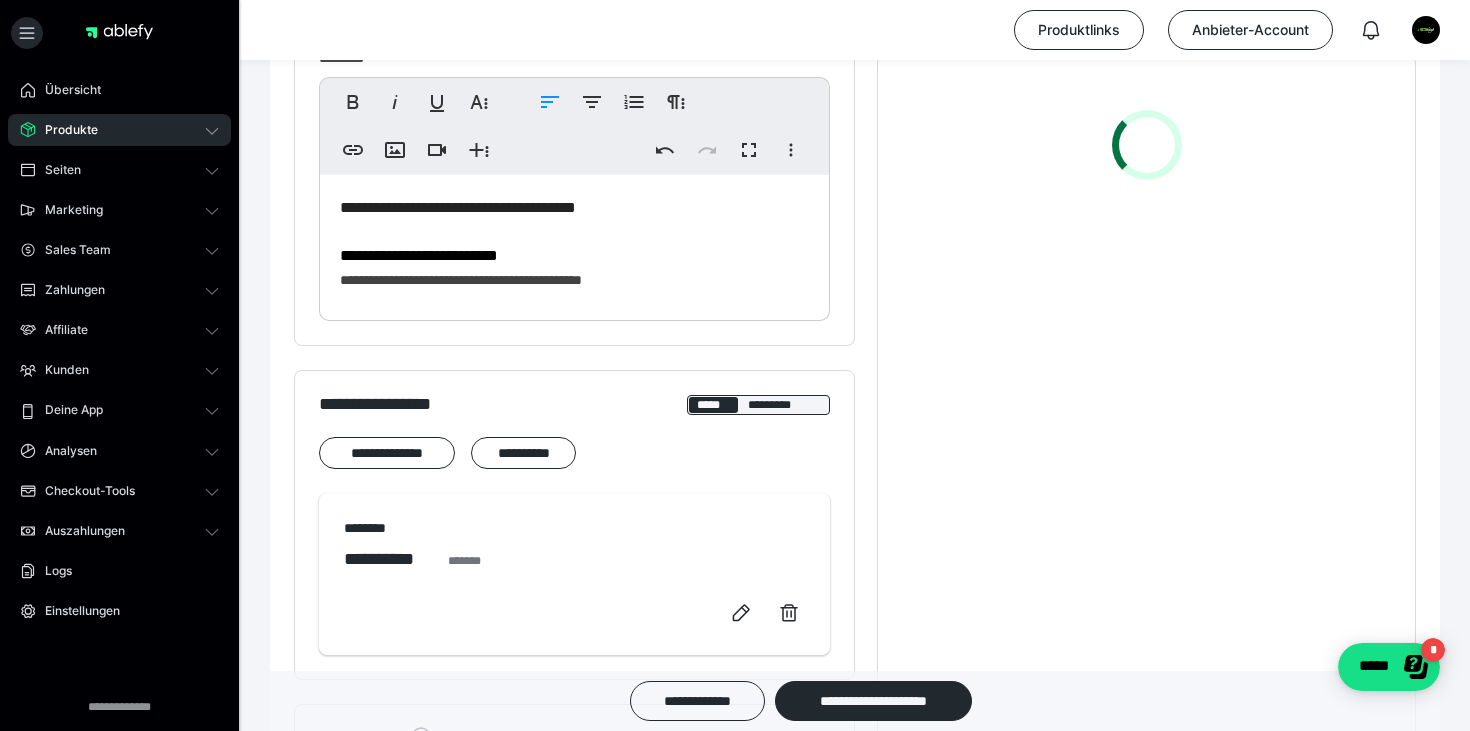 click on "**********" at bounding box center (574, 256) 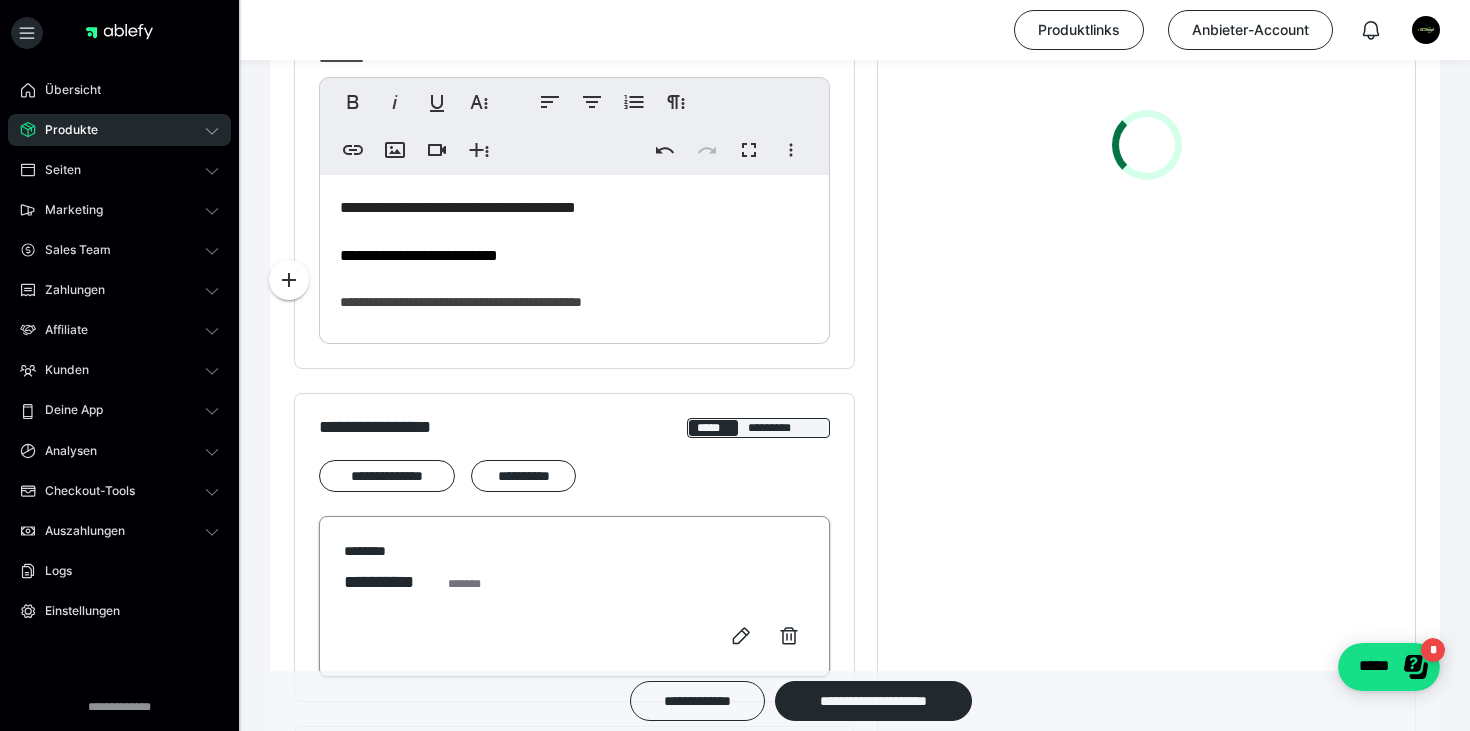 scroll, scrollTop: 717, scrollLeft: 0, axis: vertical 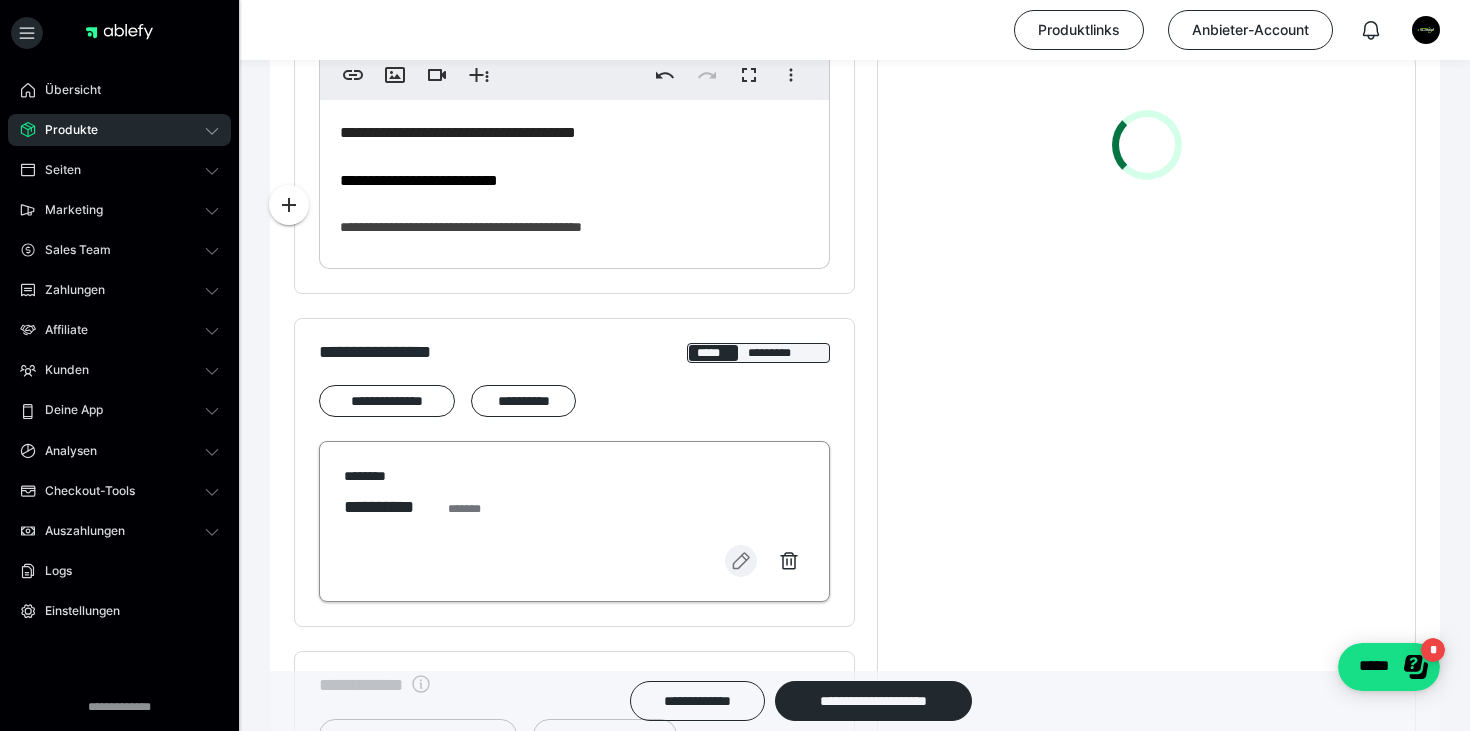 click 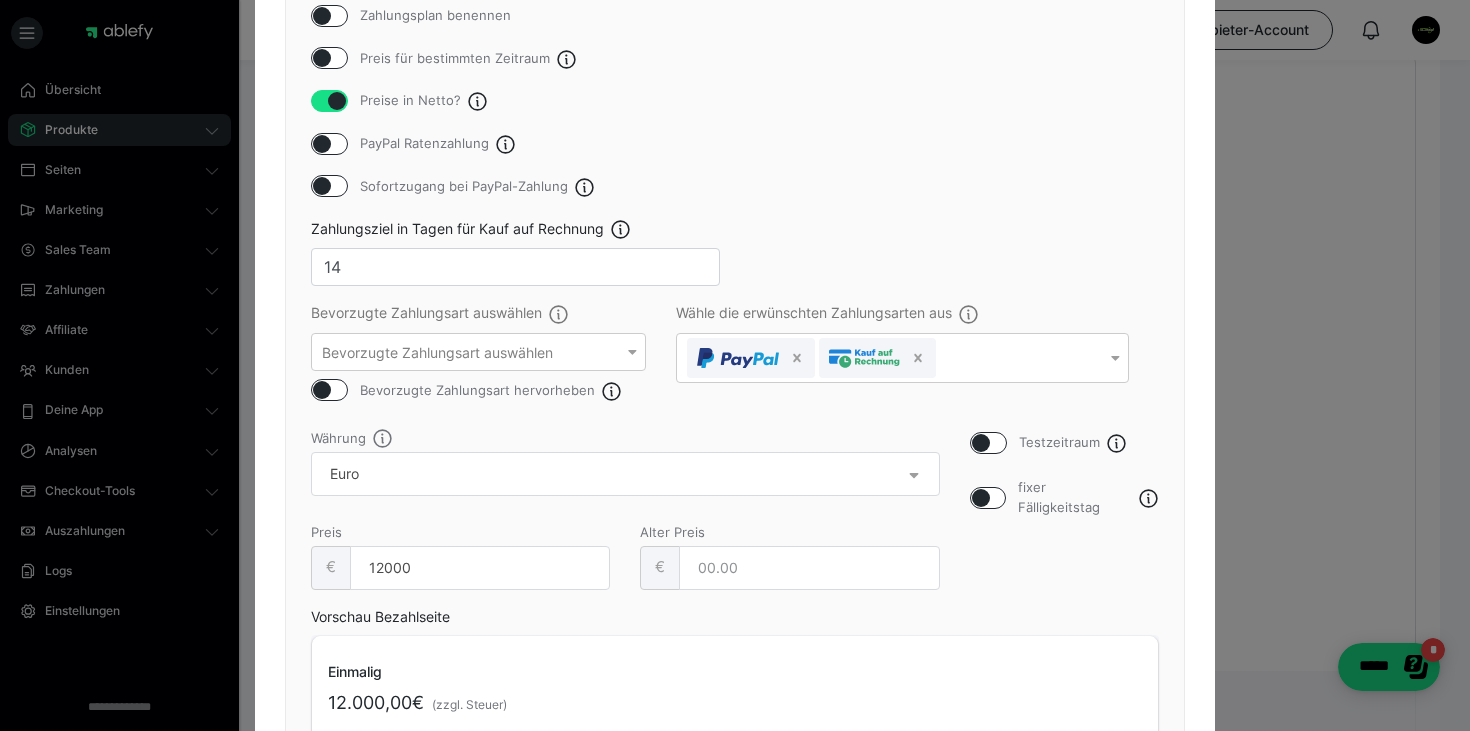scroll, scrollTop: 311, scrollLeft: 0, axis: vertical 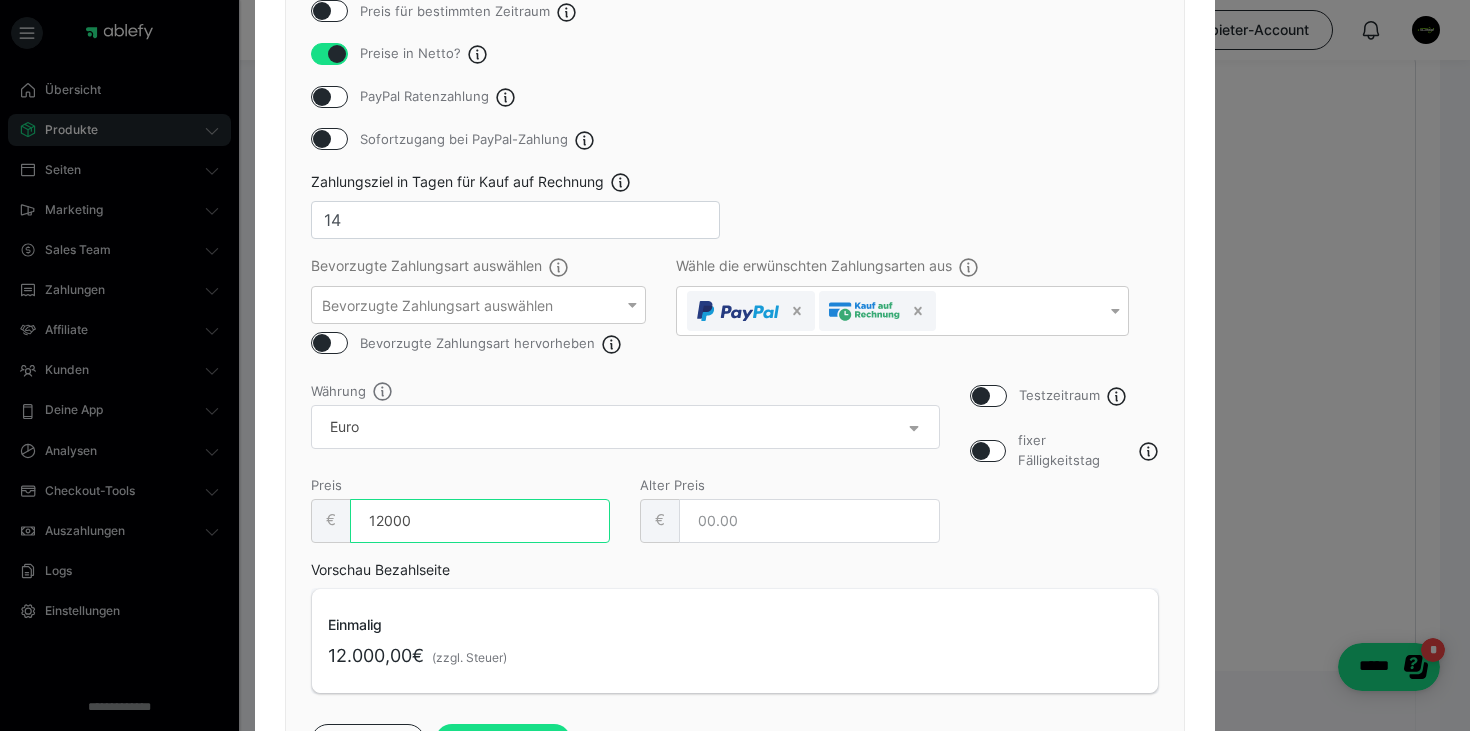 click on "12000" at bounding box center (480, 521) 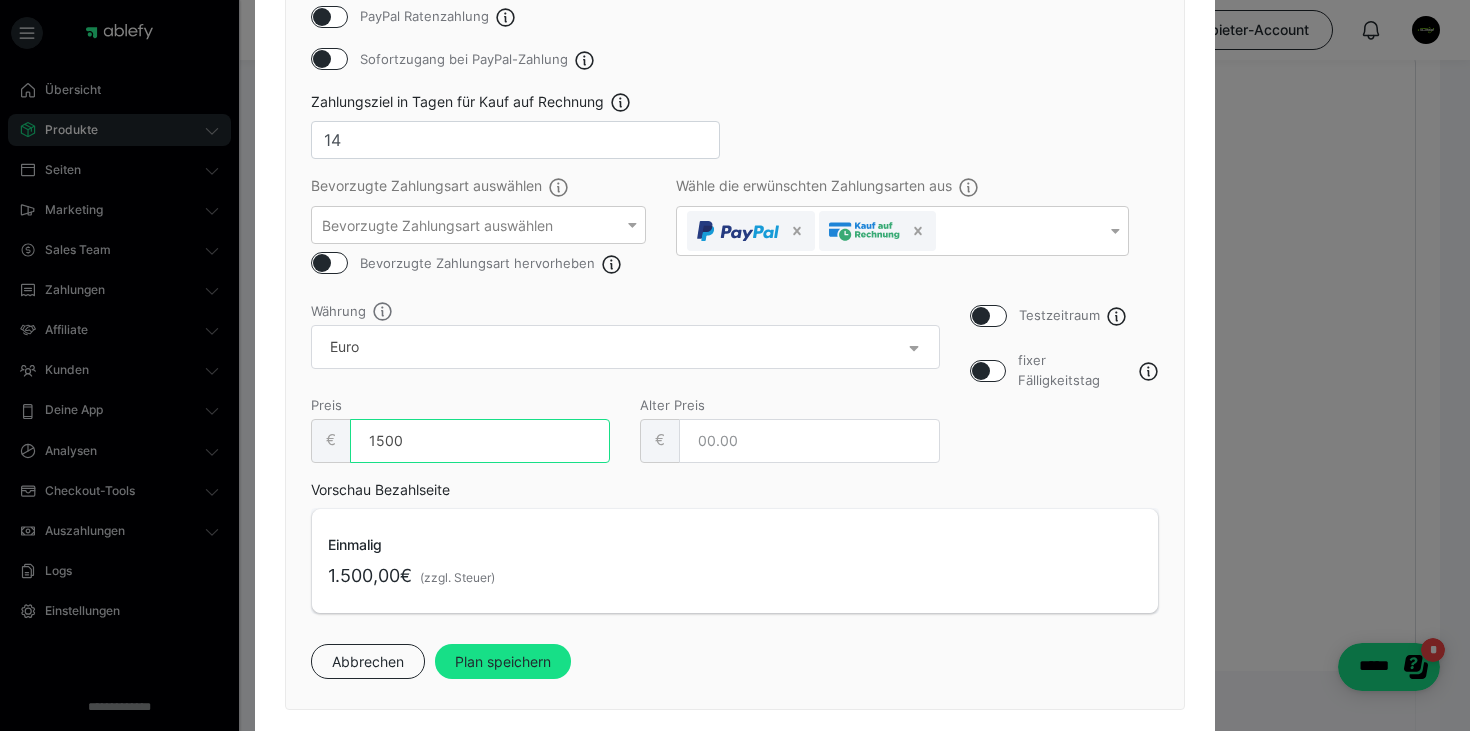 scroll, scrollTop: 425, scrollLeft: 0, axis: vertical 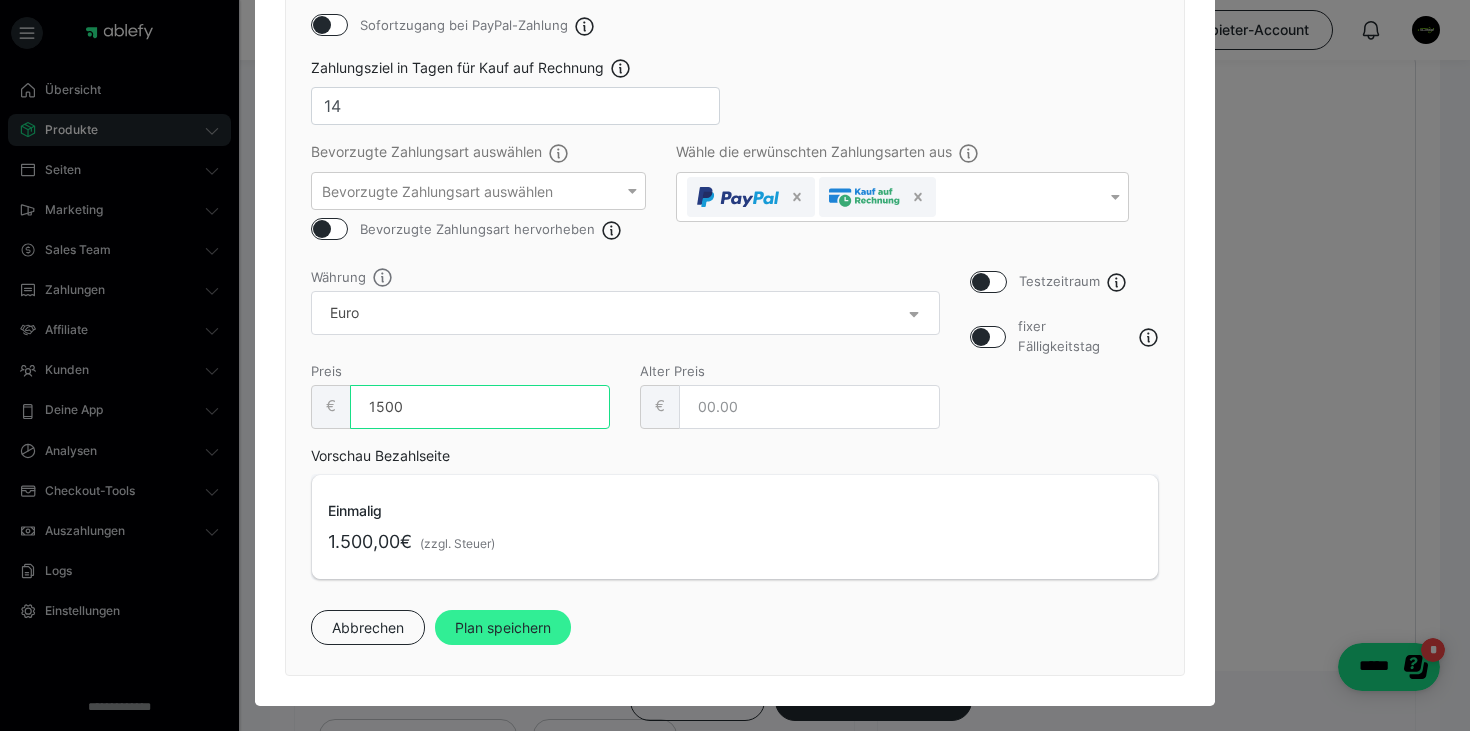 type on "1500" 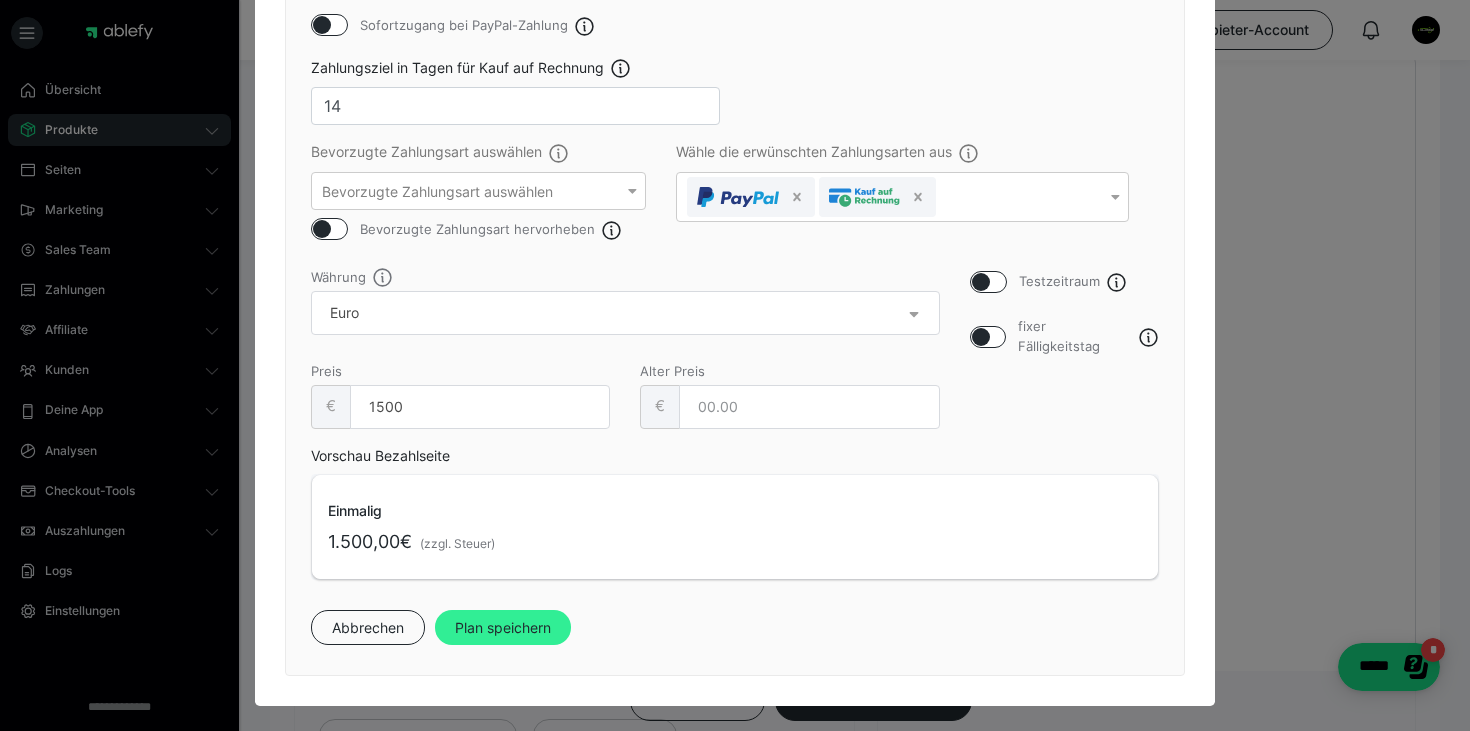 click on "Plan speichern" at bounding box center (503, 628) 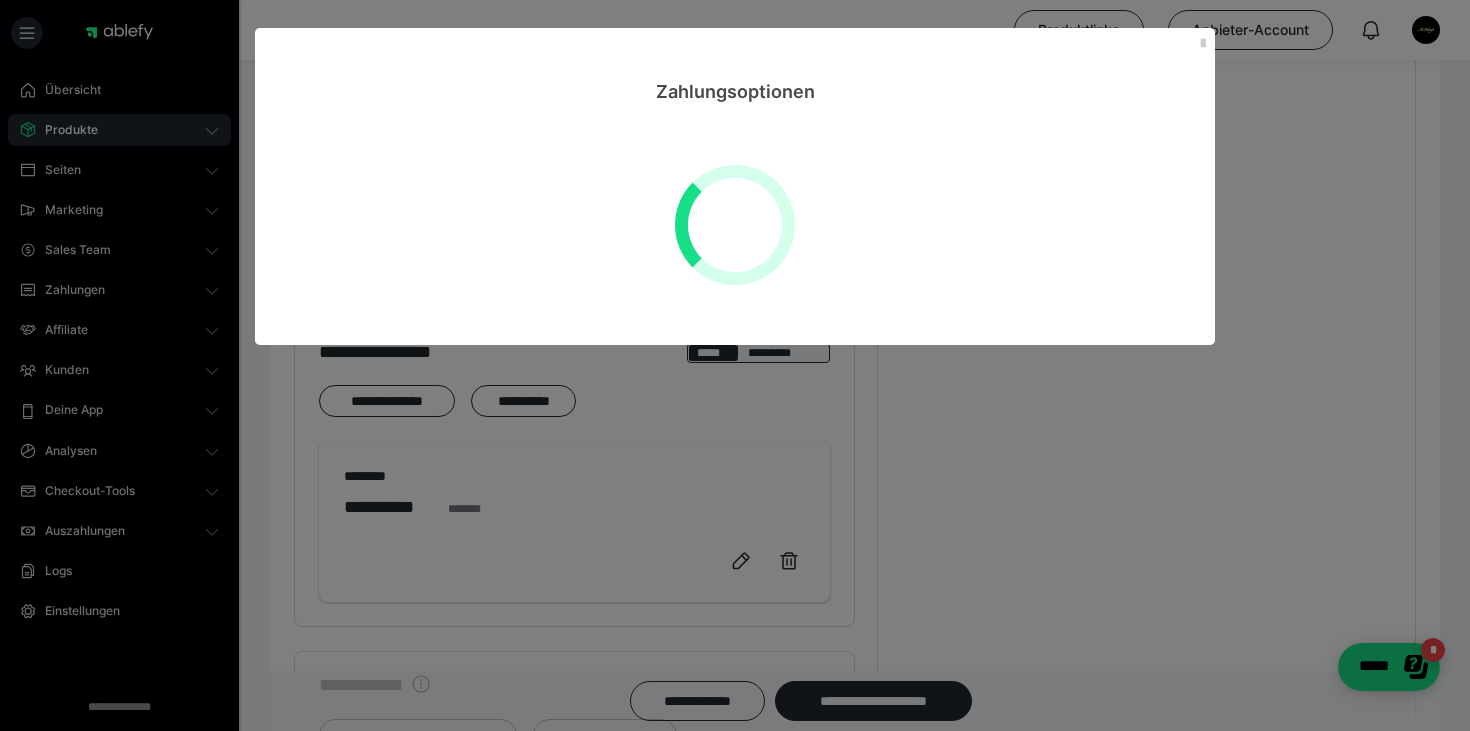 scroll, scrollTop: 0, scrollLeft: 0, axis: both 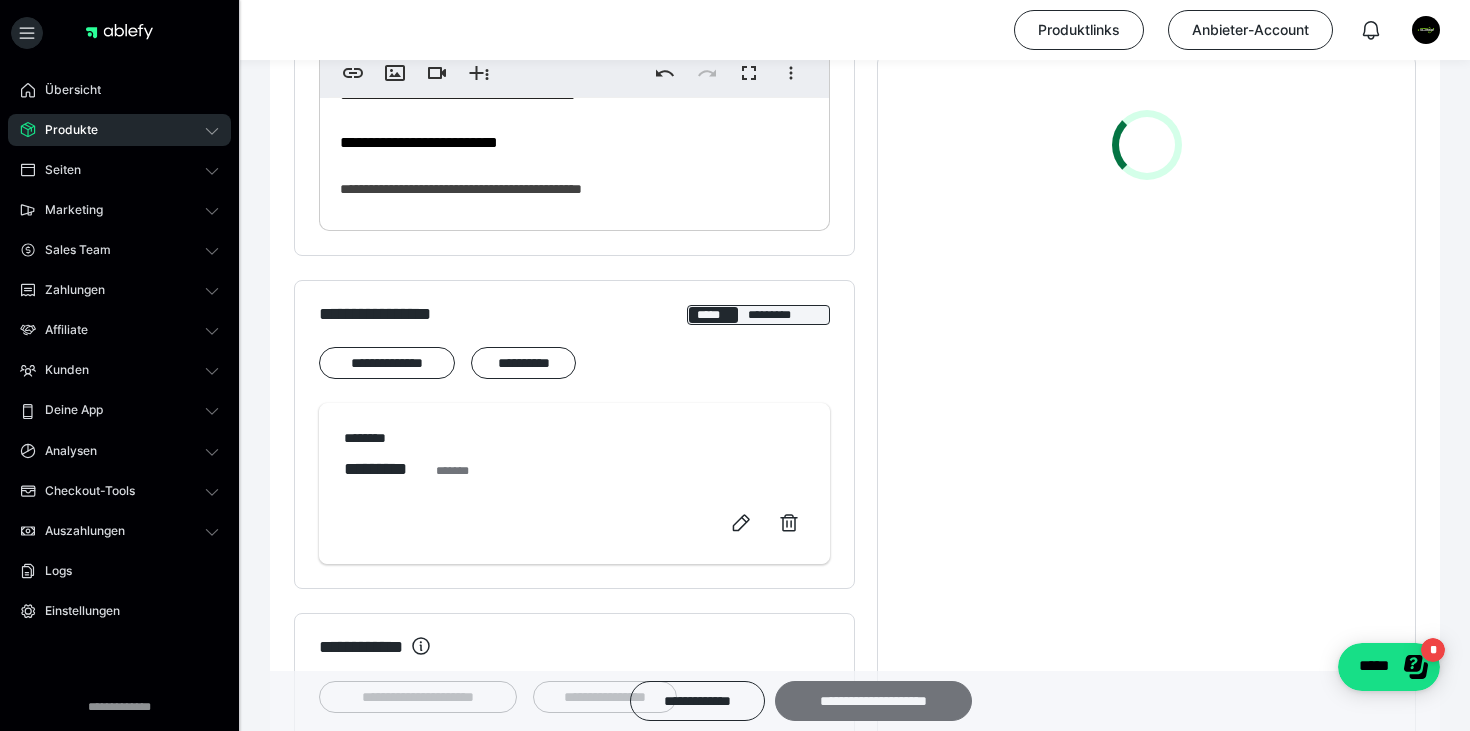click on "**********" at bounding box center (873, 701) 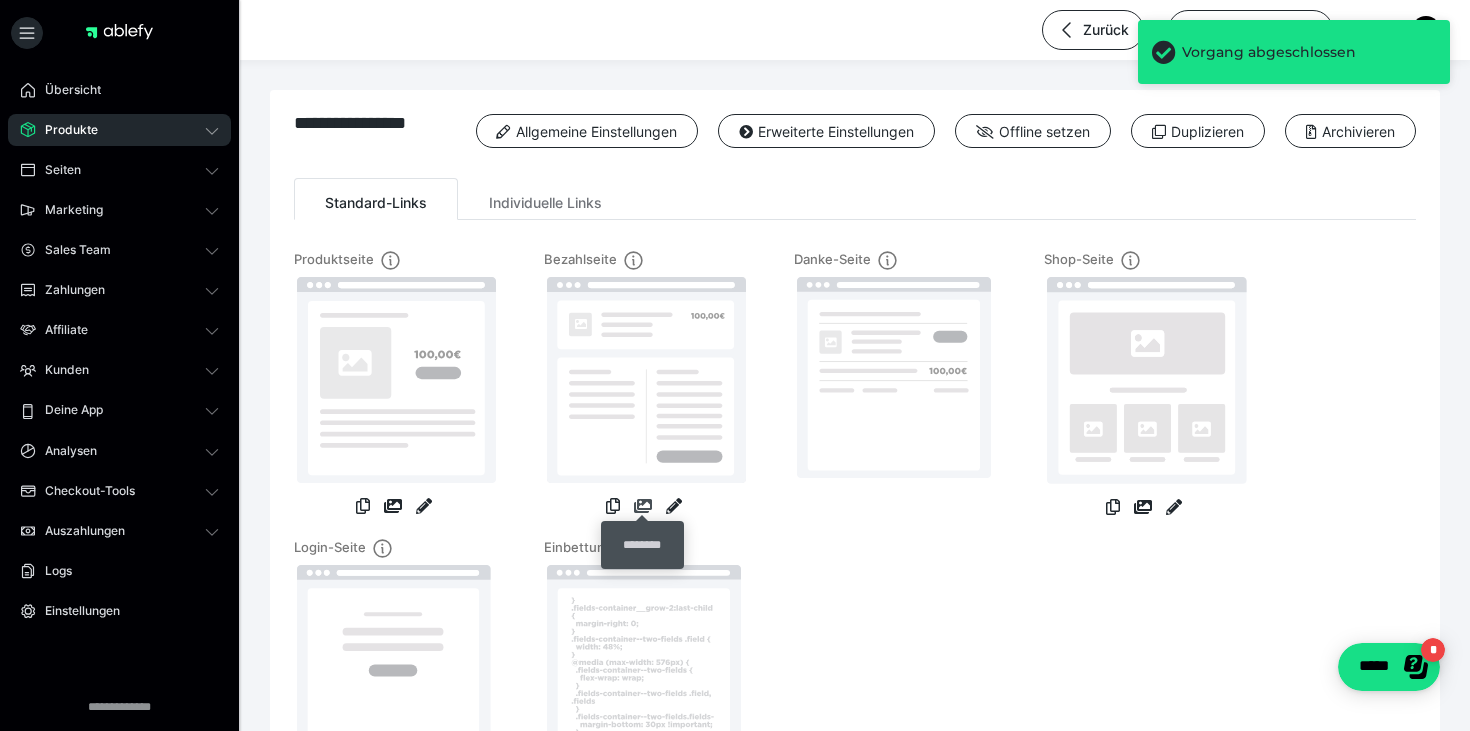 click at bounding box center [643, 506] 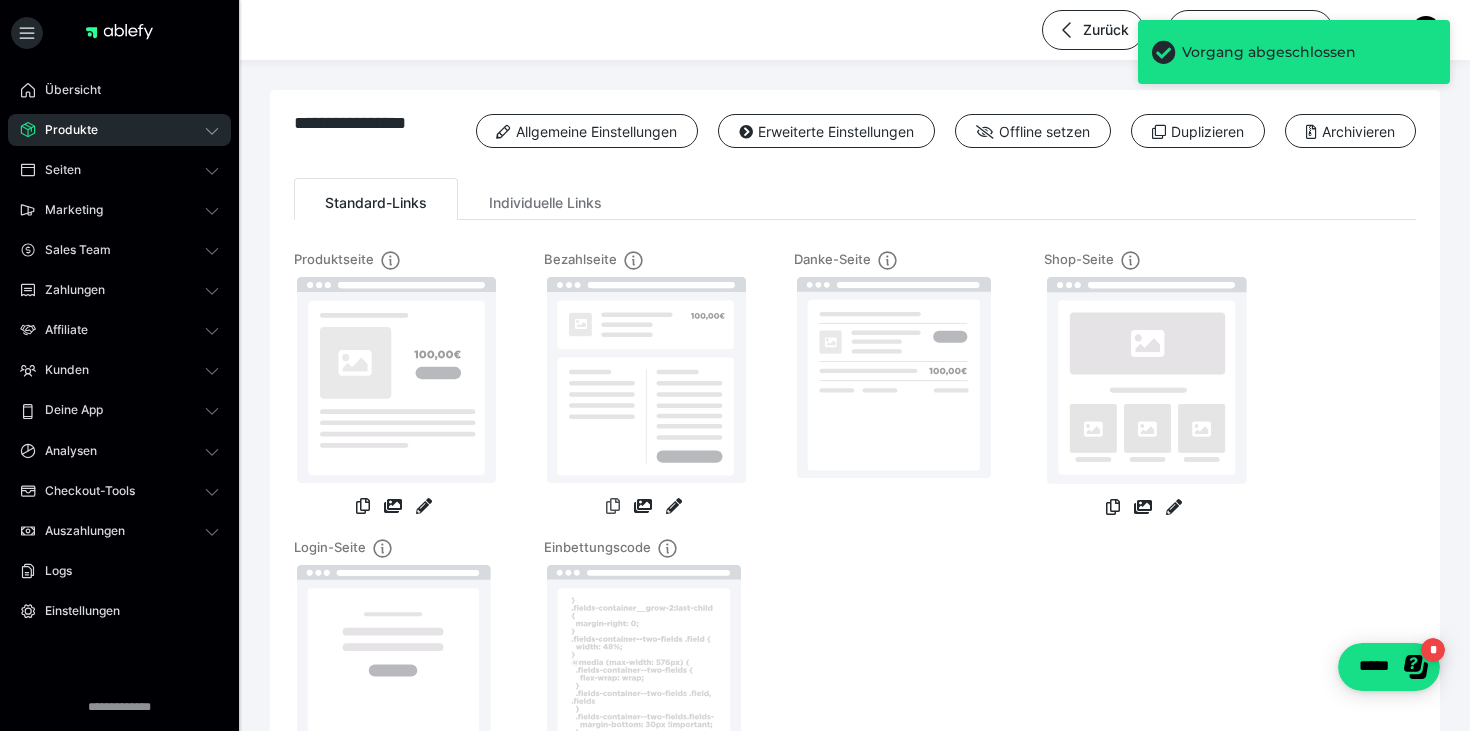 click at bounding box center (613, 506) 